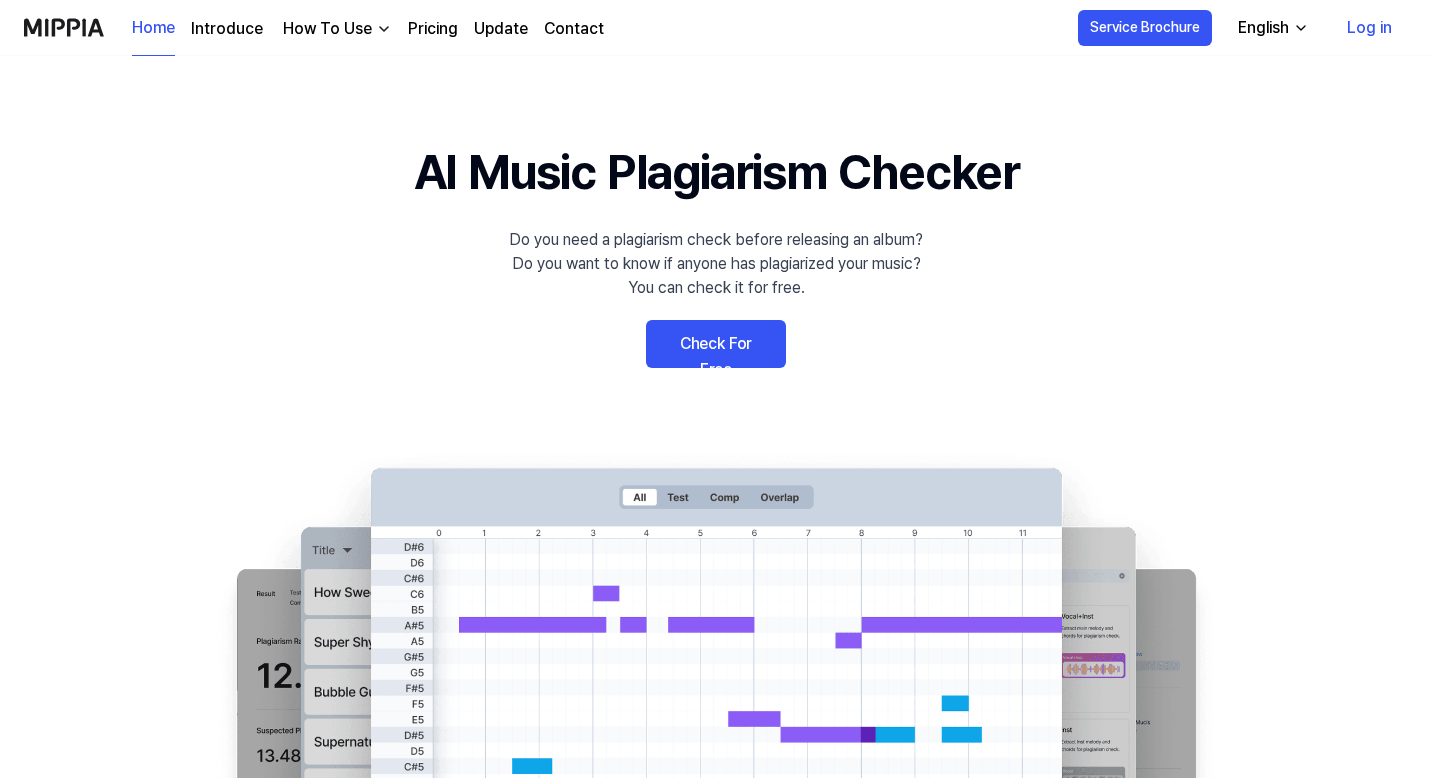scroll, scrollTop: 0, scrollLeft: 0, axis: both 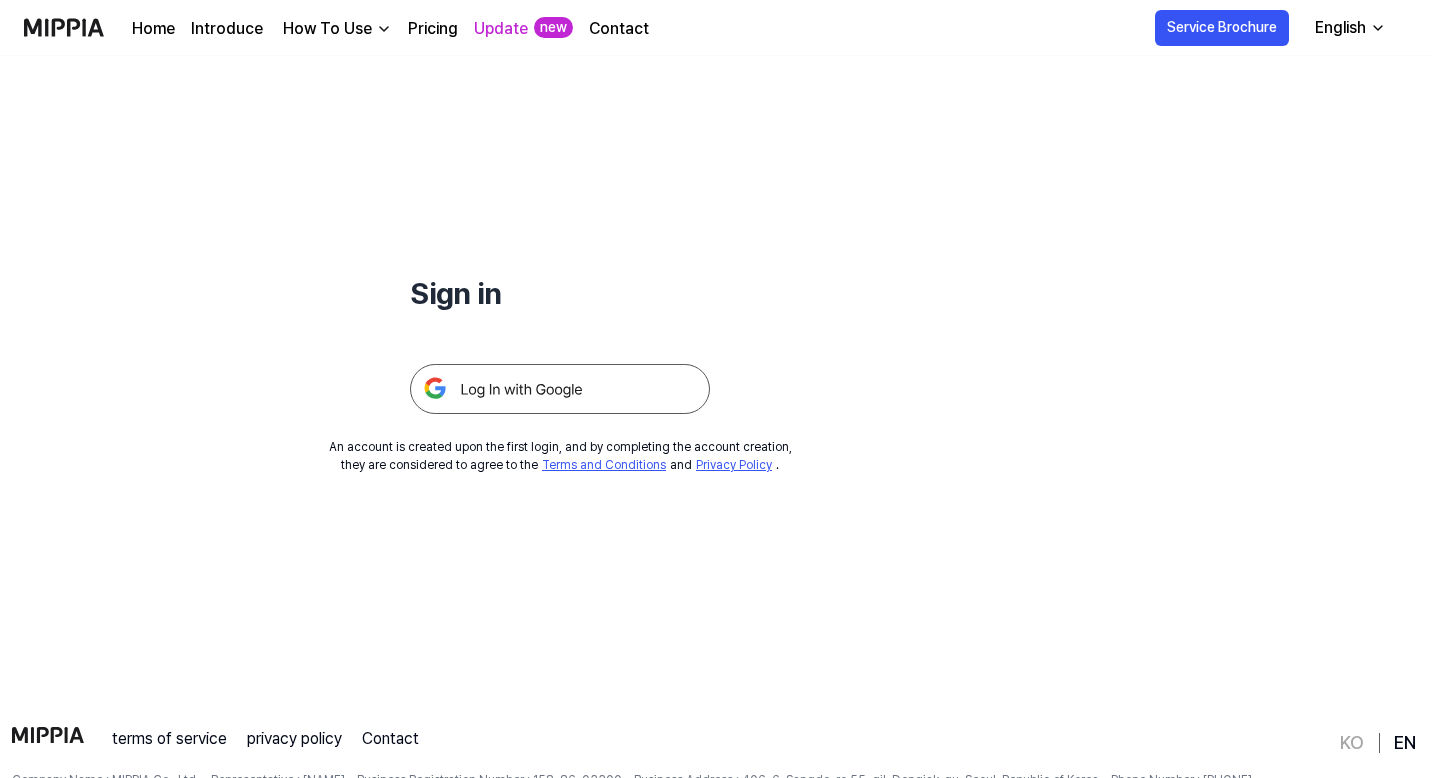 click at bounding box center (560, 389) 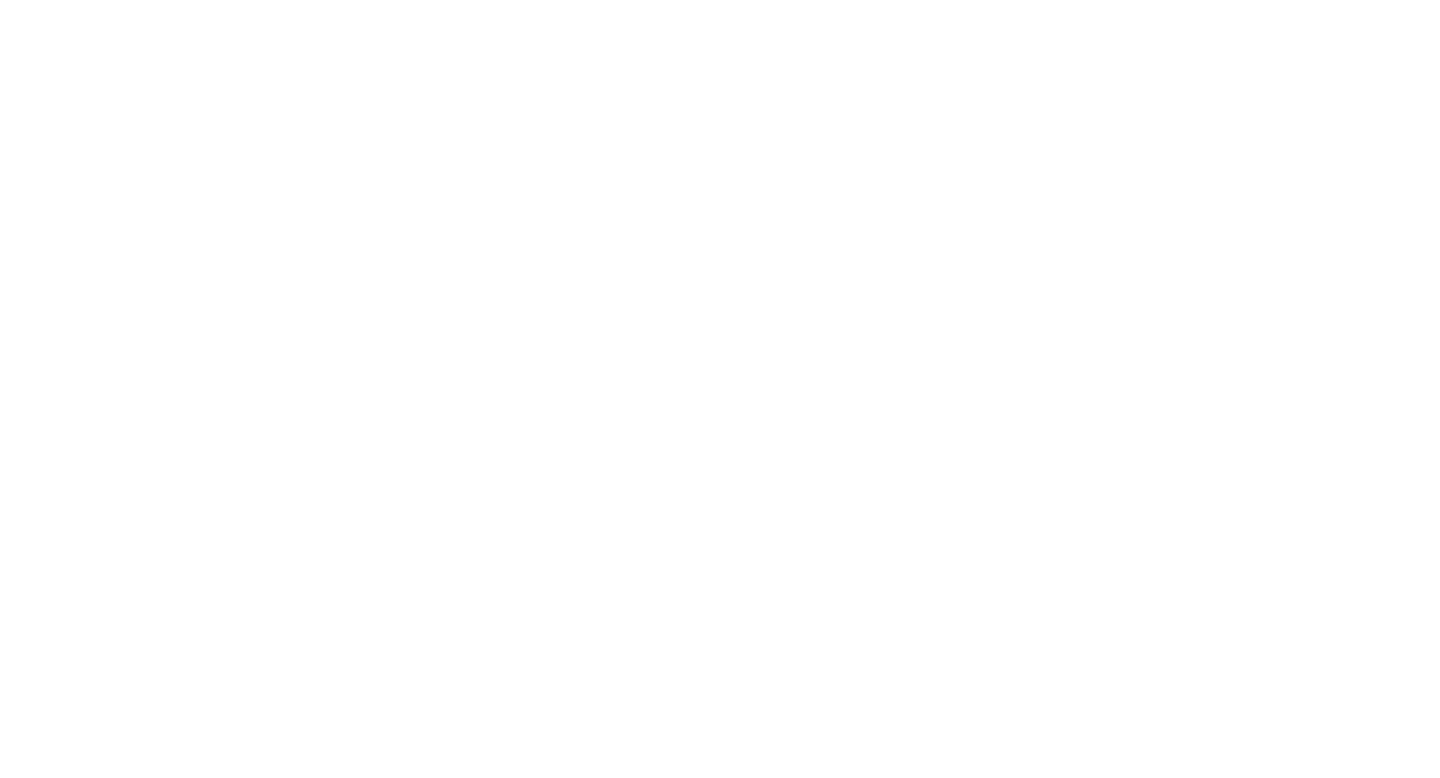 scroll, scrollTop: 0, scrollLeft: 0, axis: both 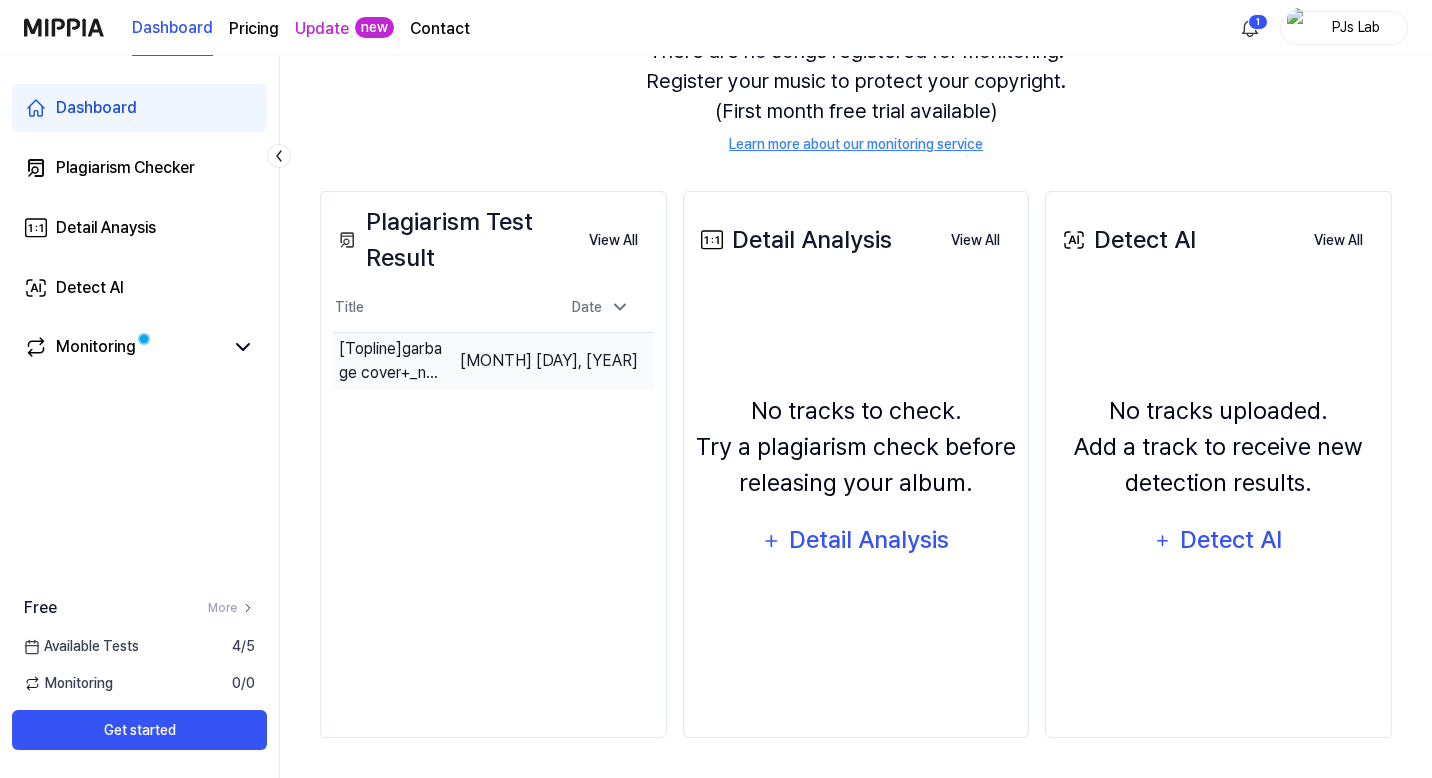 click on "[Topline] garbage cover+_no_vocals_split_by_lalalai" at bounding box center (391, 361) 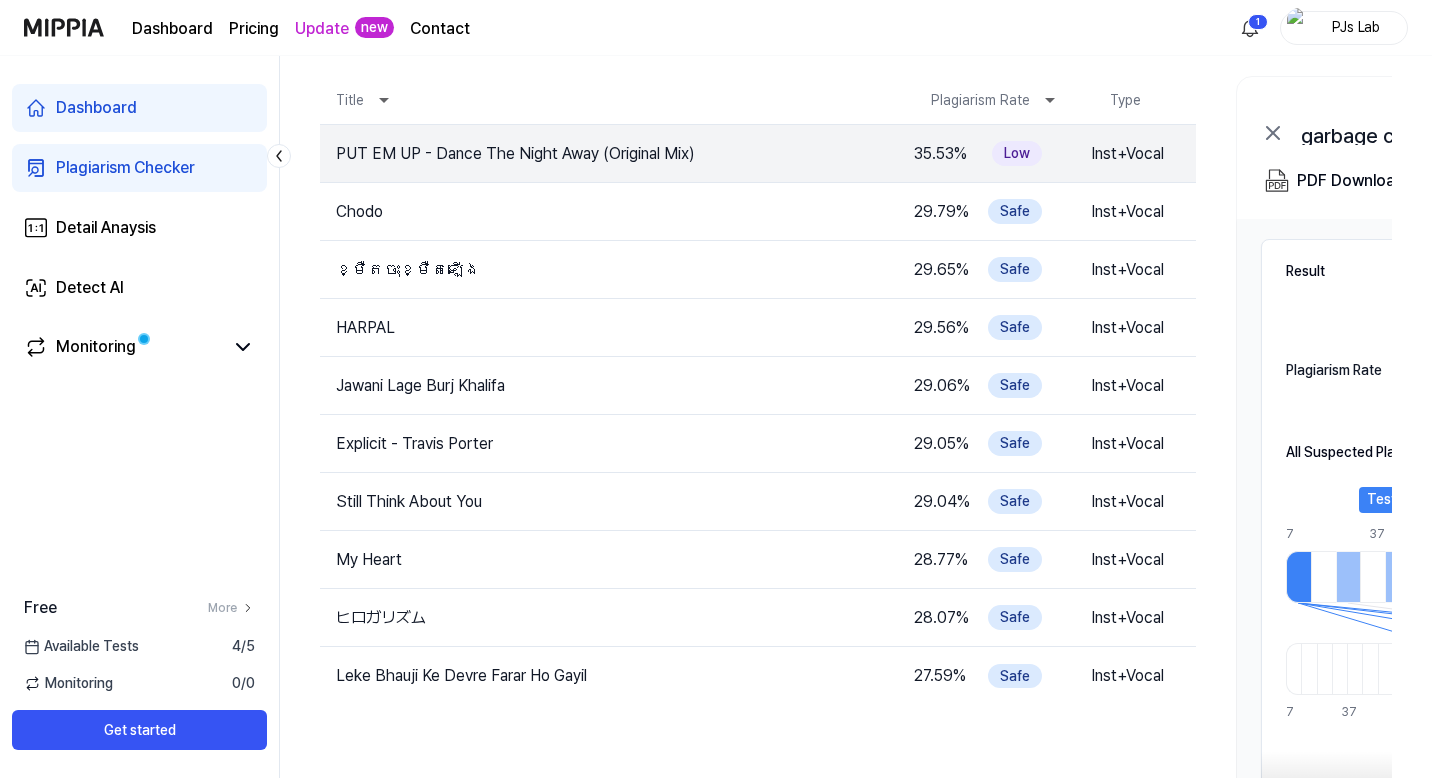 scroll, scrollTop: 0, scrollLeft: 0, axis: both 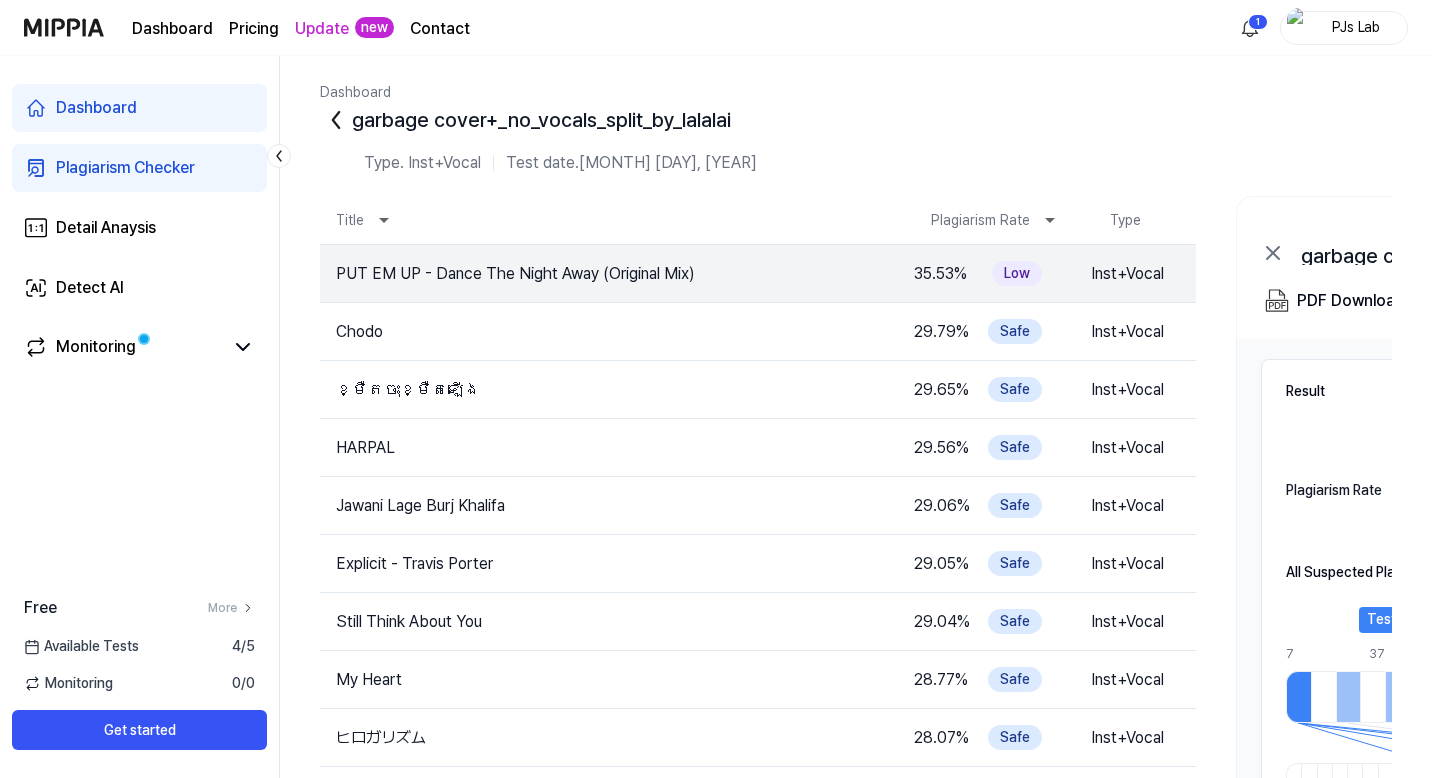 click 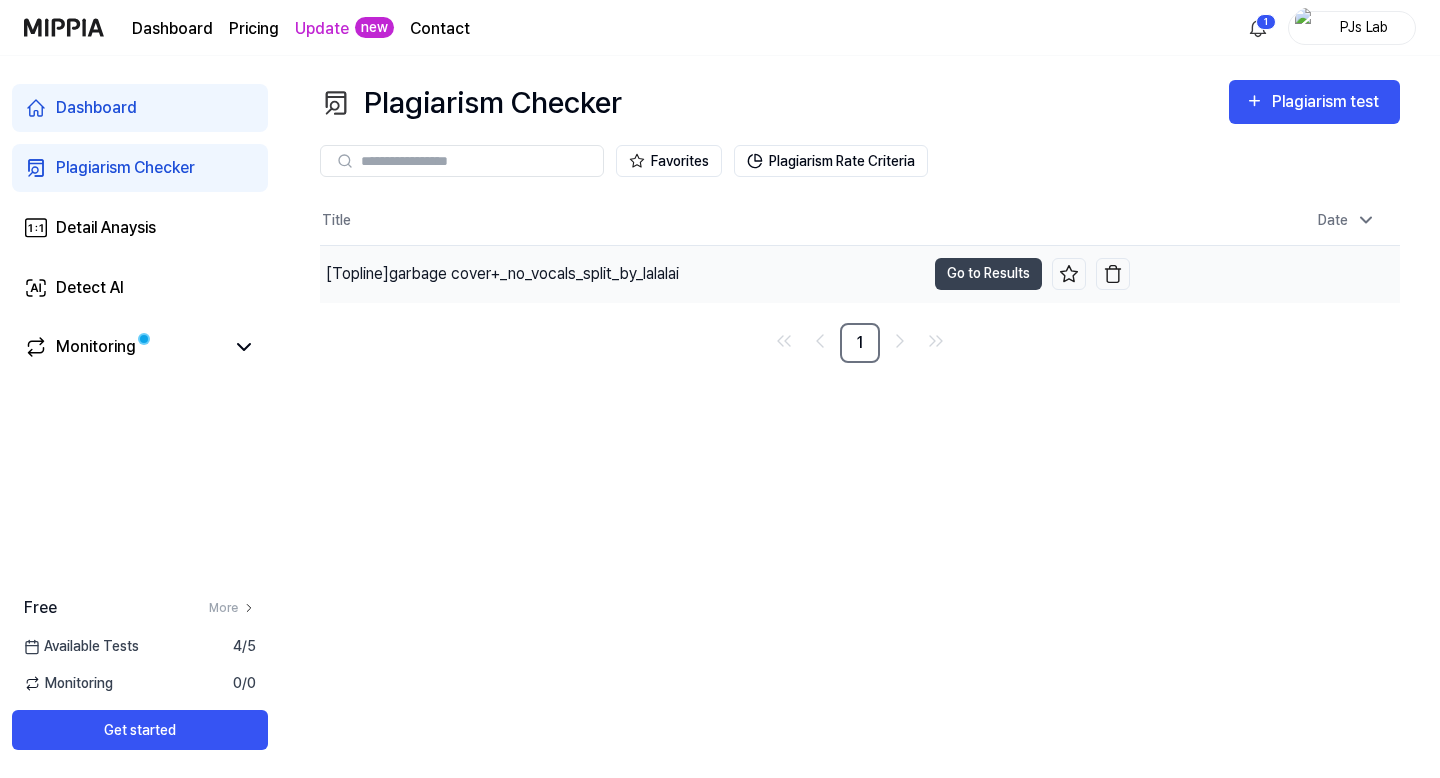 click on "[Topline] garbage cover+_no_vocals_split_by_lalalai" at bounding box center [502, 274] 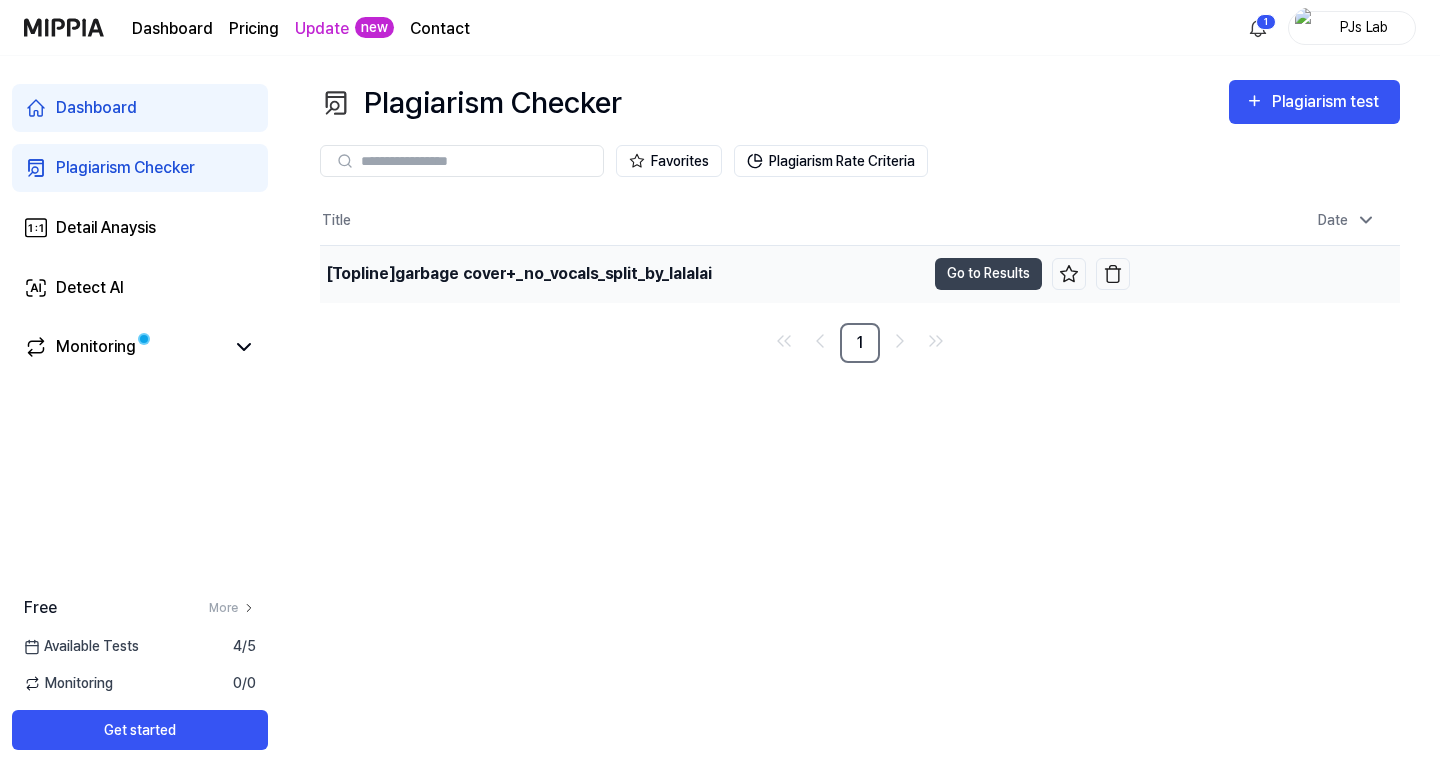 click on "[Topline] garbage cover+_no_vocals_split_by_lalalai" at bounding box center [519, 274] 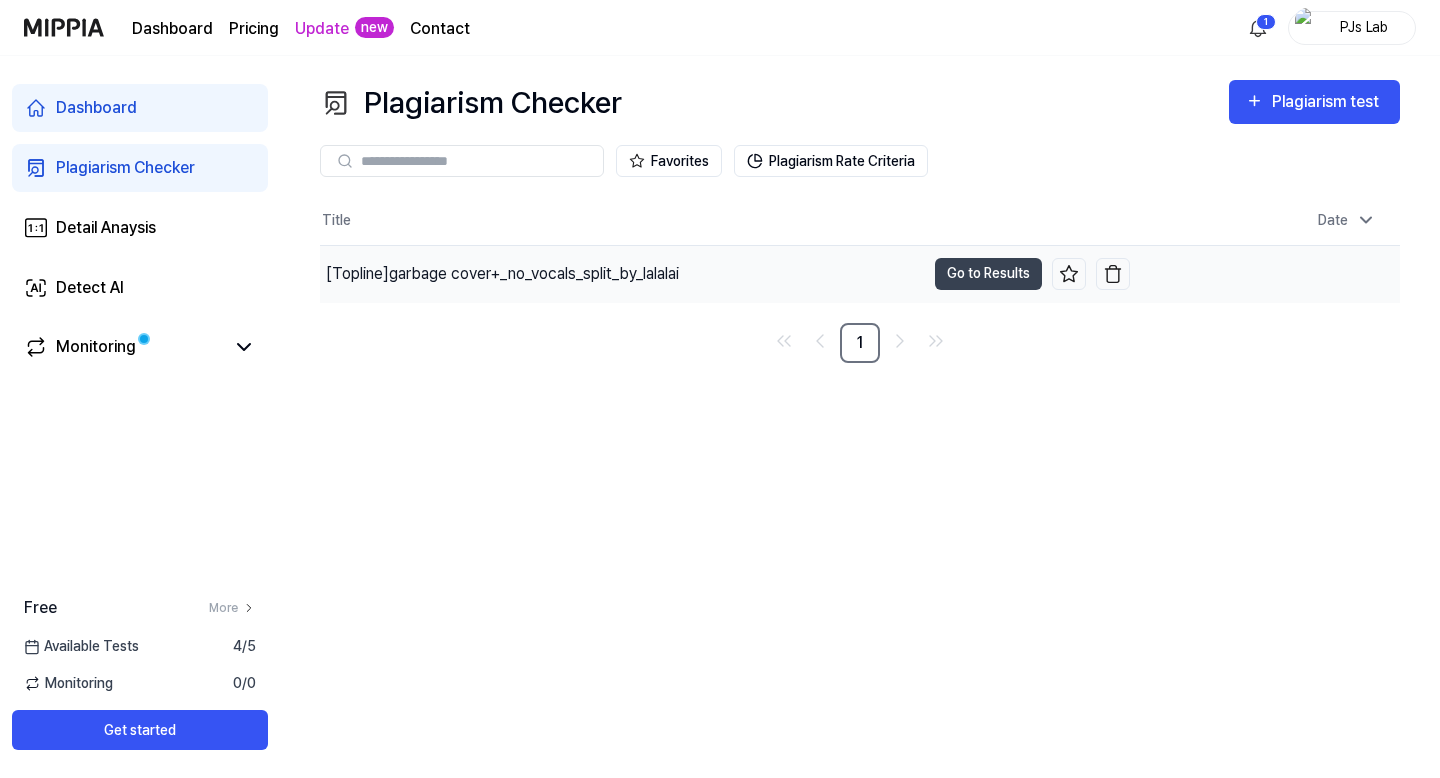 click on "[Topline] garbage cover+_no_vocals_split_by_lalalai" at bounding box center [502, 274] 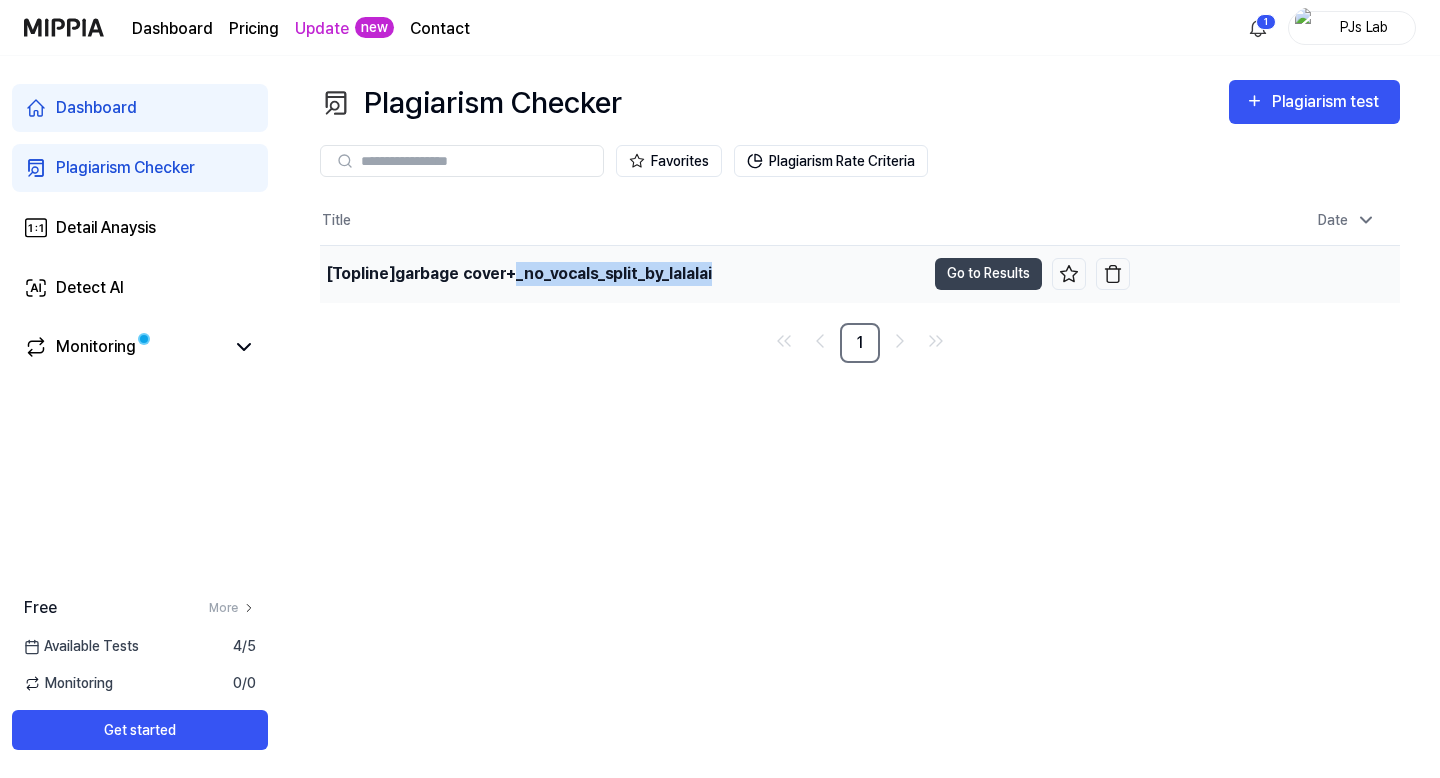 click on "[Topline] garbage cover+_no_vocals_split_by_lalalai" at bounding box center (519, 274) 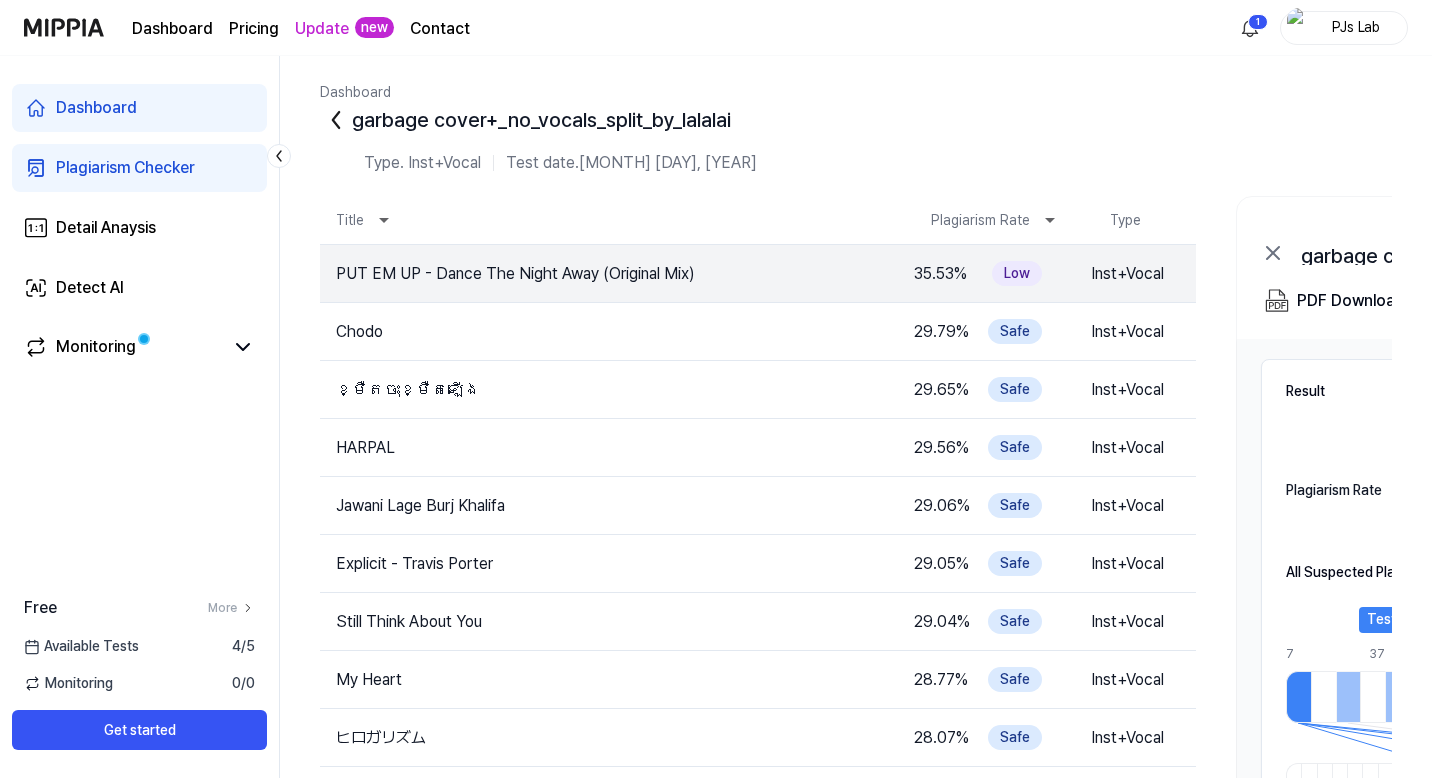 click on "garbage cover+_no_vocals_split_by_lalalai" at bounding box center [856, 120] 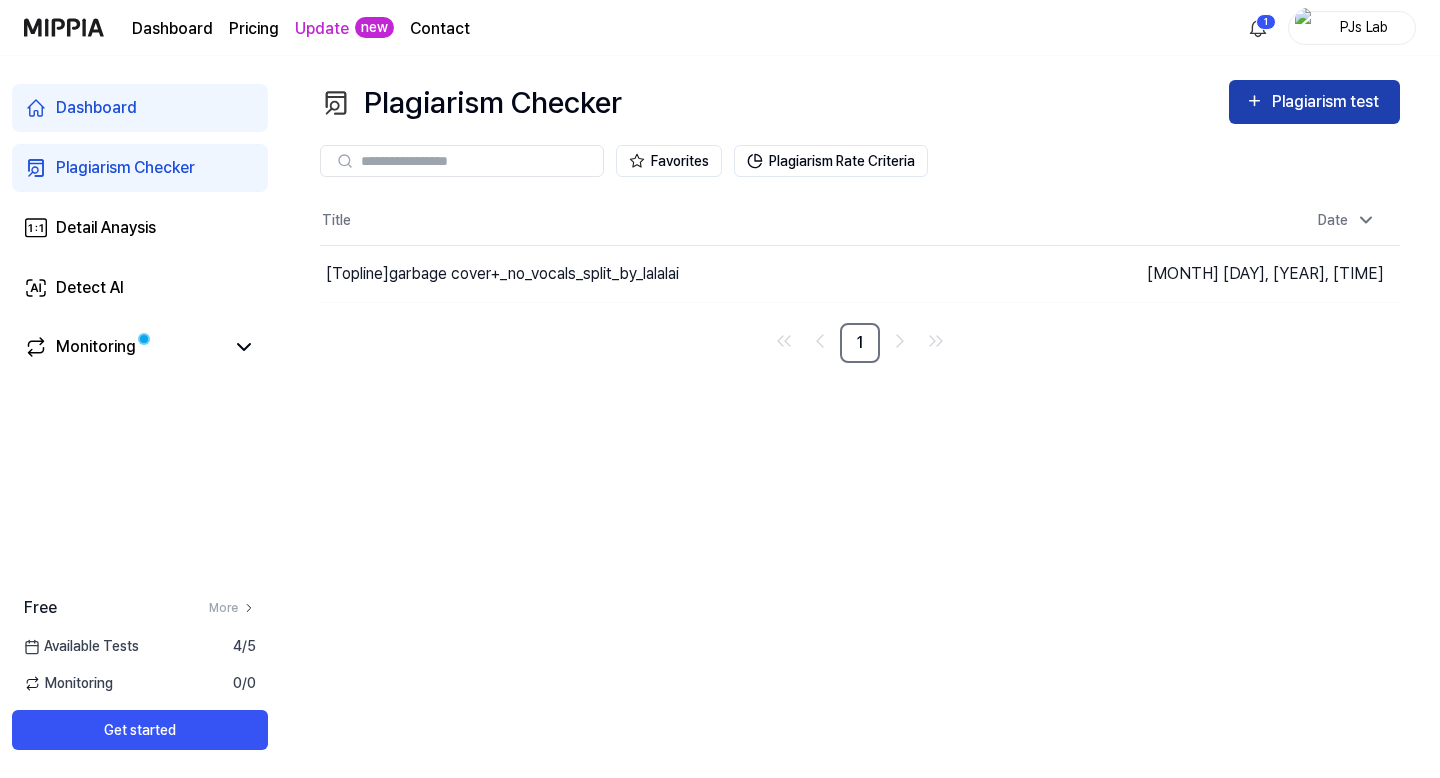 click on "Plagiarism test" at bounding box center (1328, 102) 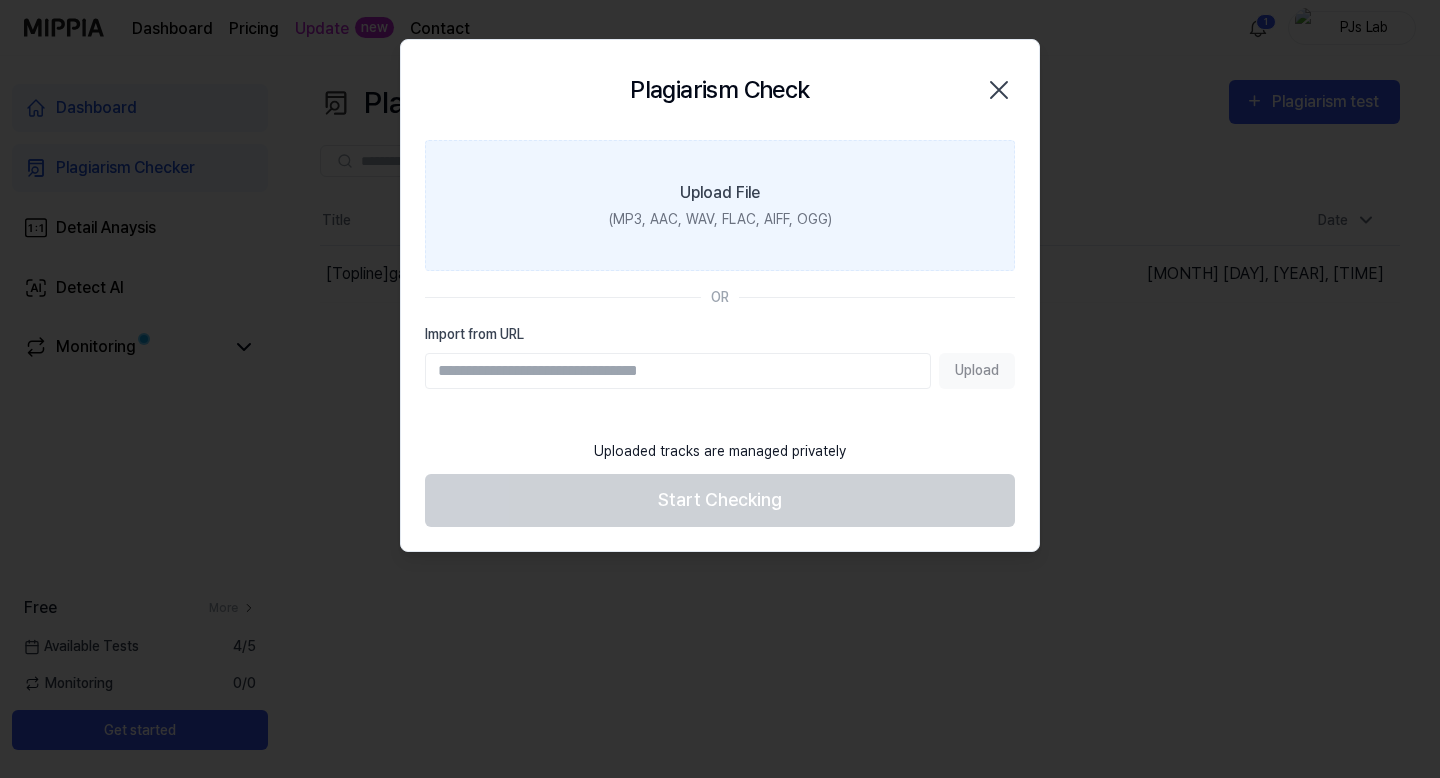 click on "Upload File" at bounding box center [720, 193] 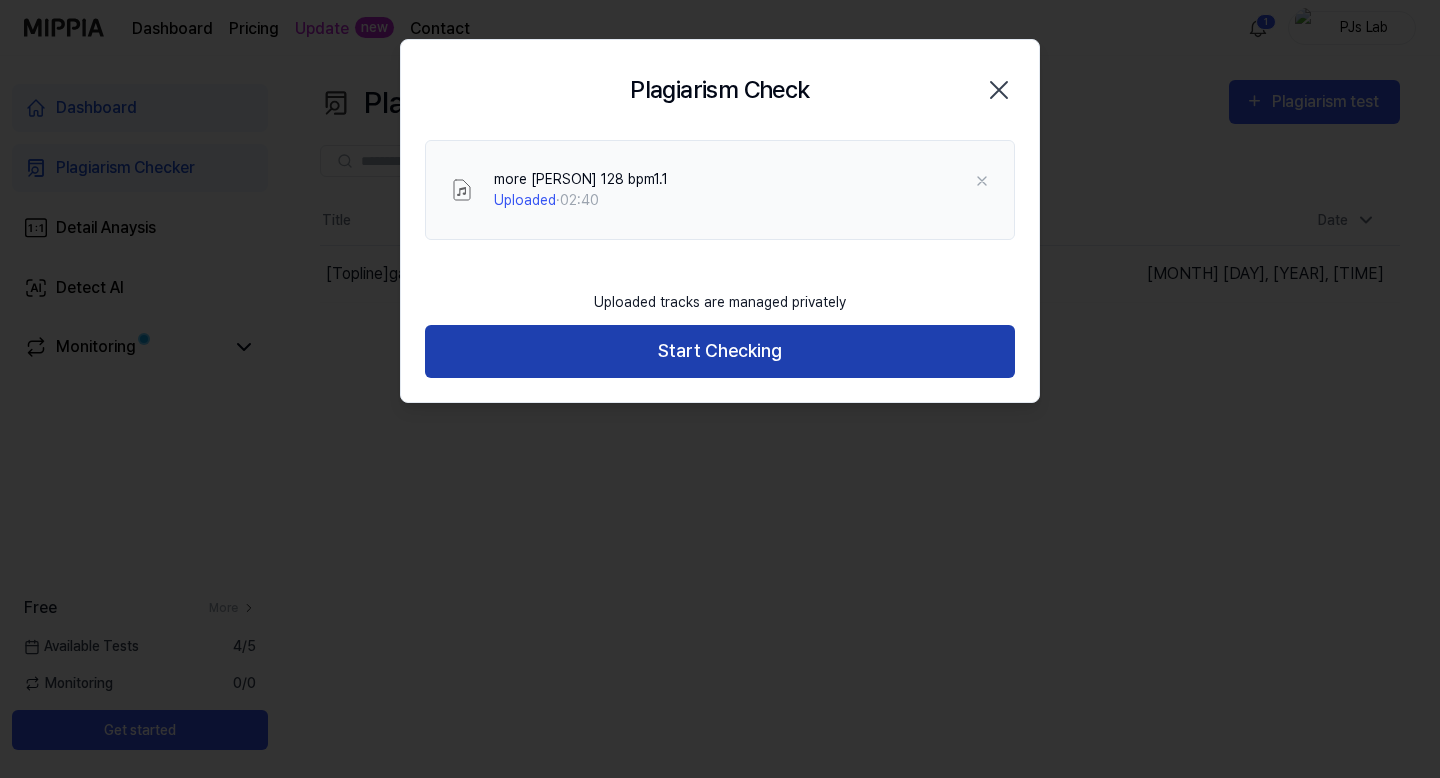 click on "Start Checking" at bounding box center [720, 351] 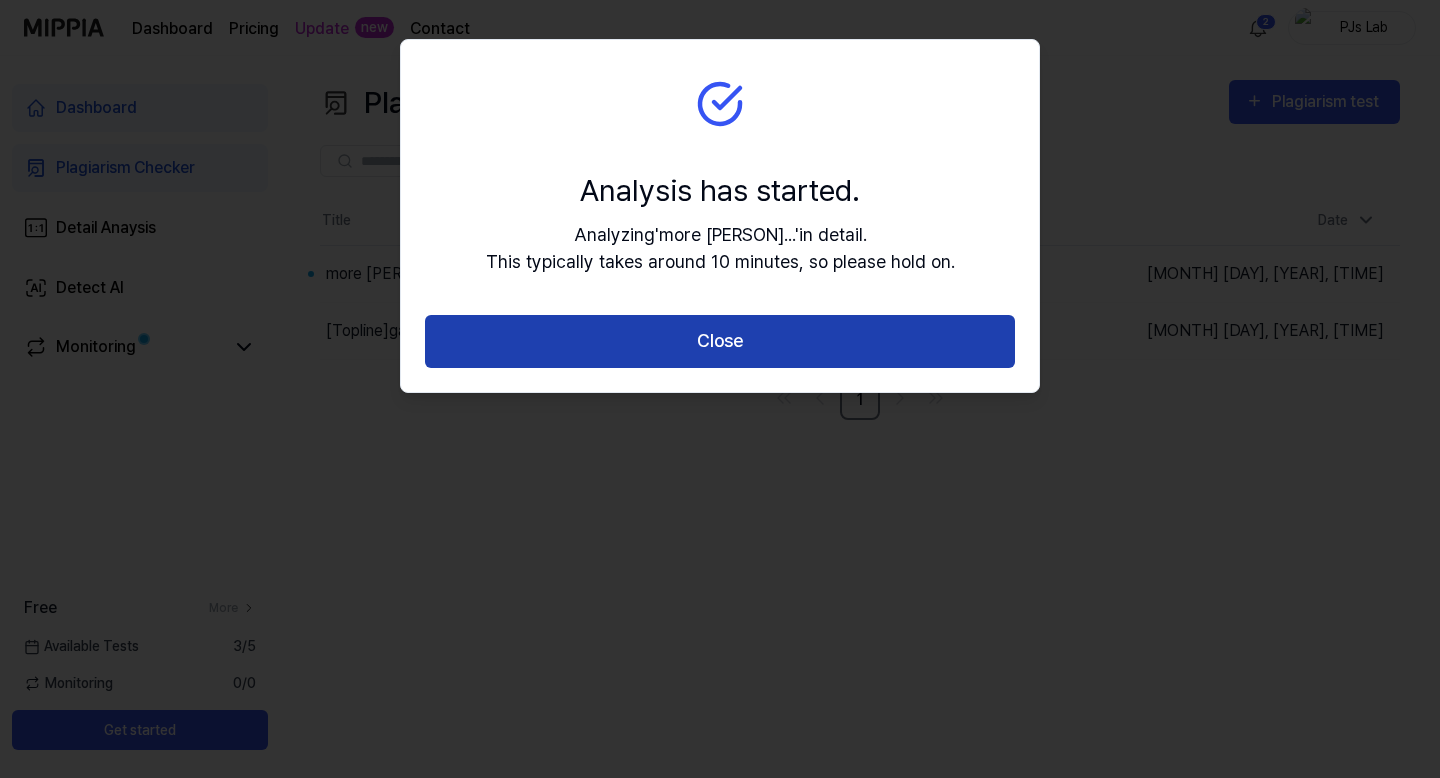 click on "Close" at bounding box center (720, 341) 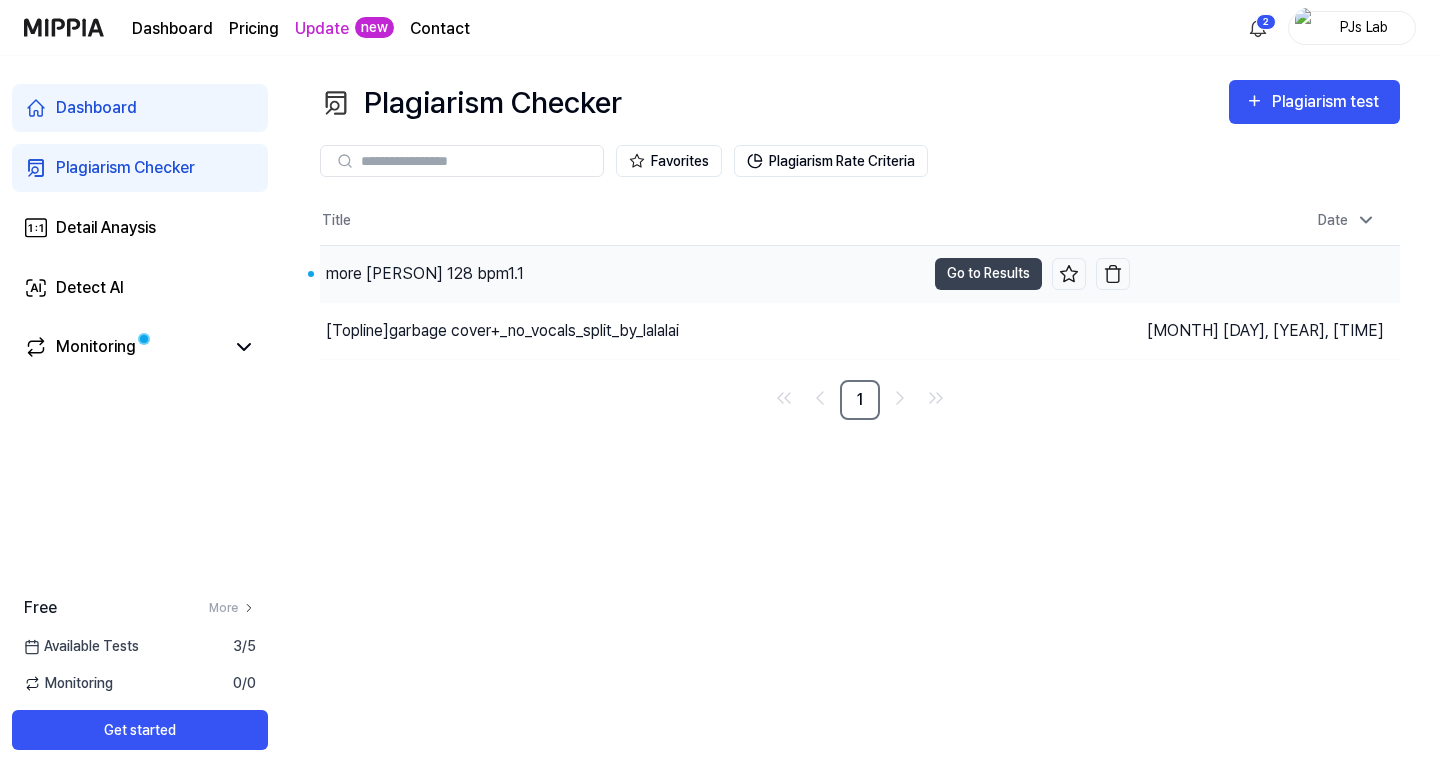 click on "more [PERSON] 128 bpm1.1" at bounding box center (622, 274) 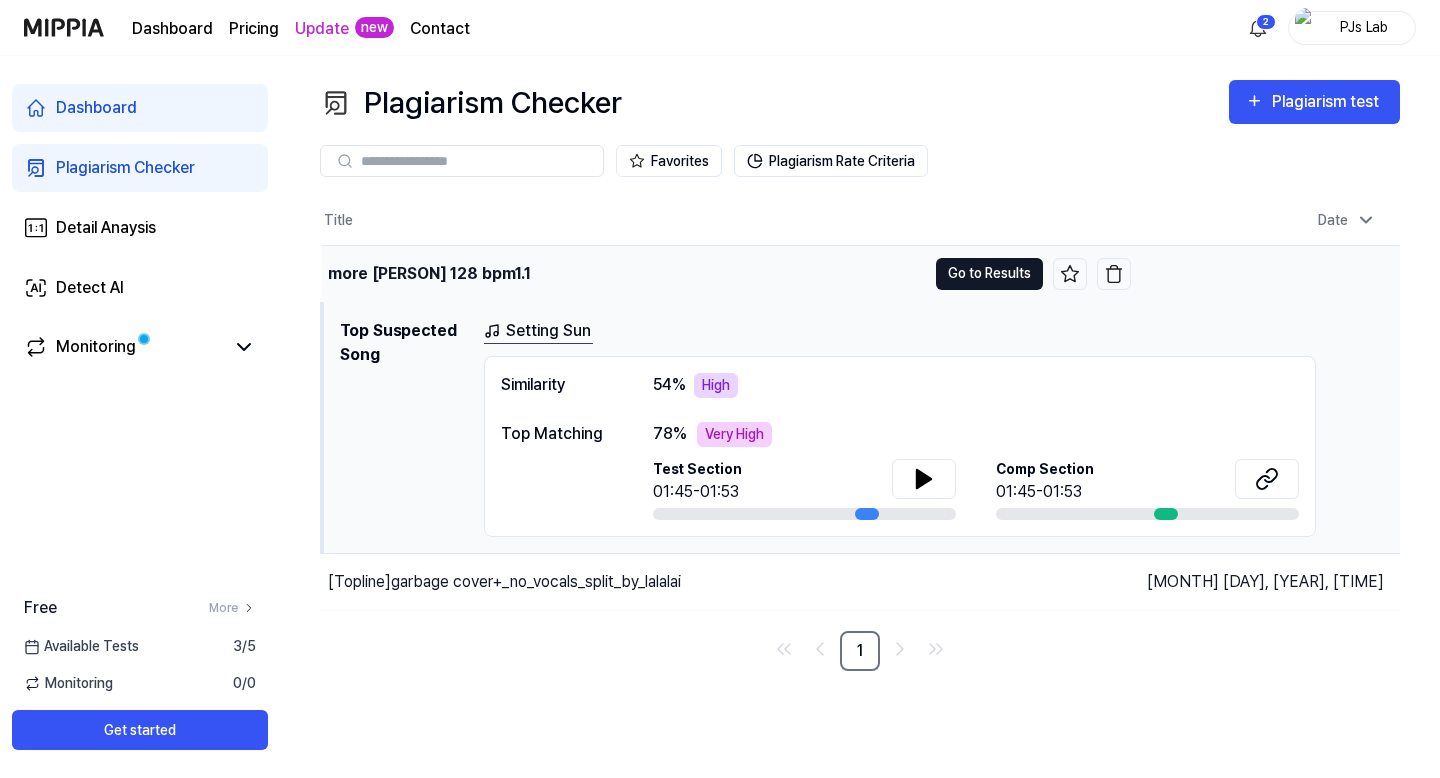 click on "Go to Results" at bounding box center [989, 274] 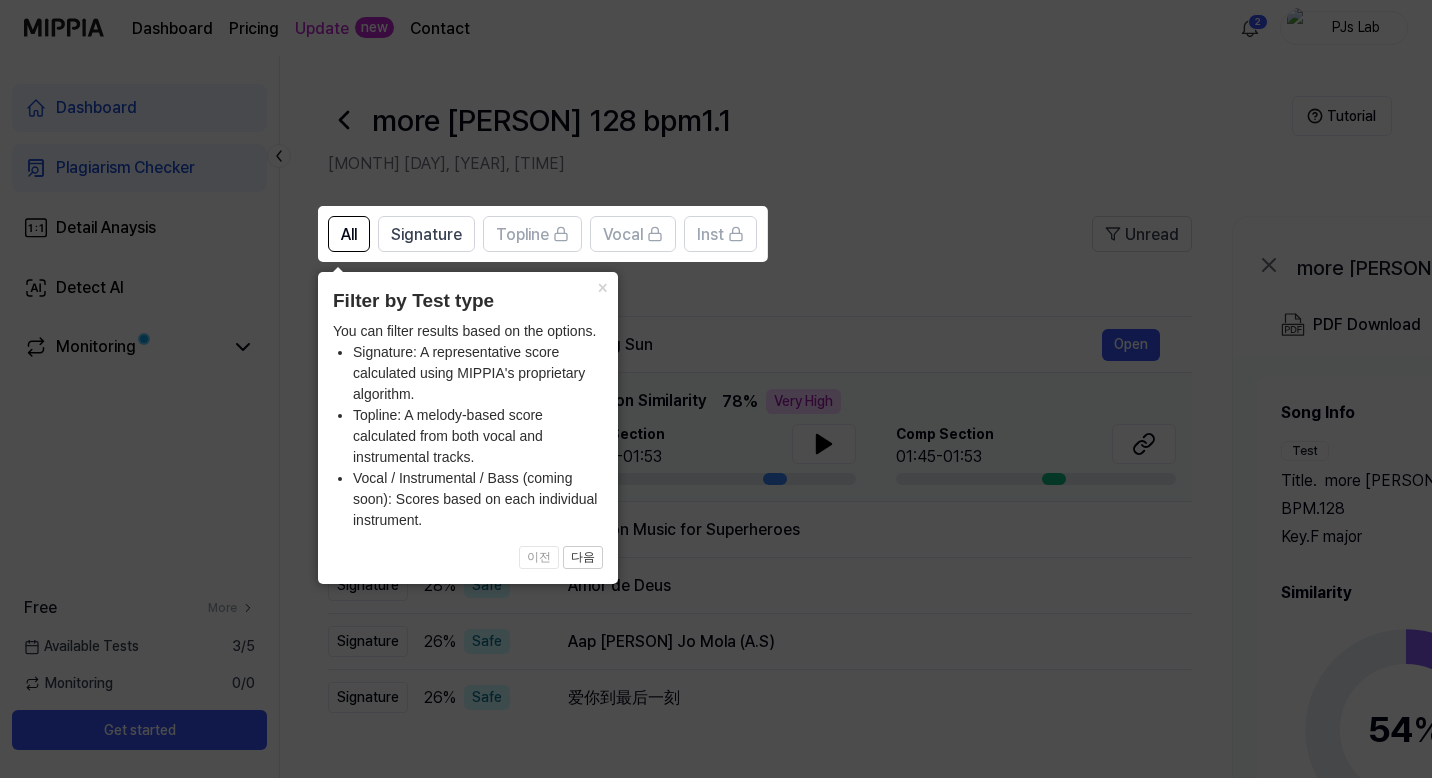 click 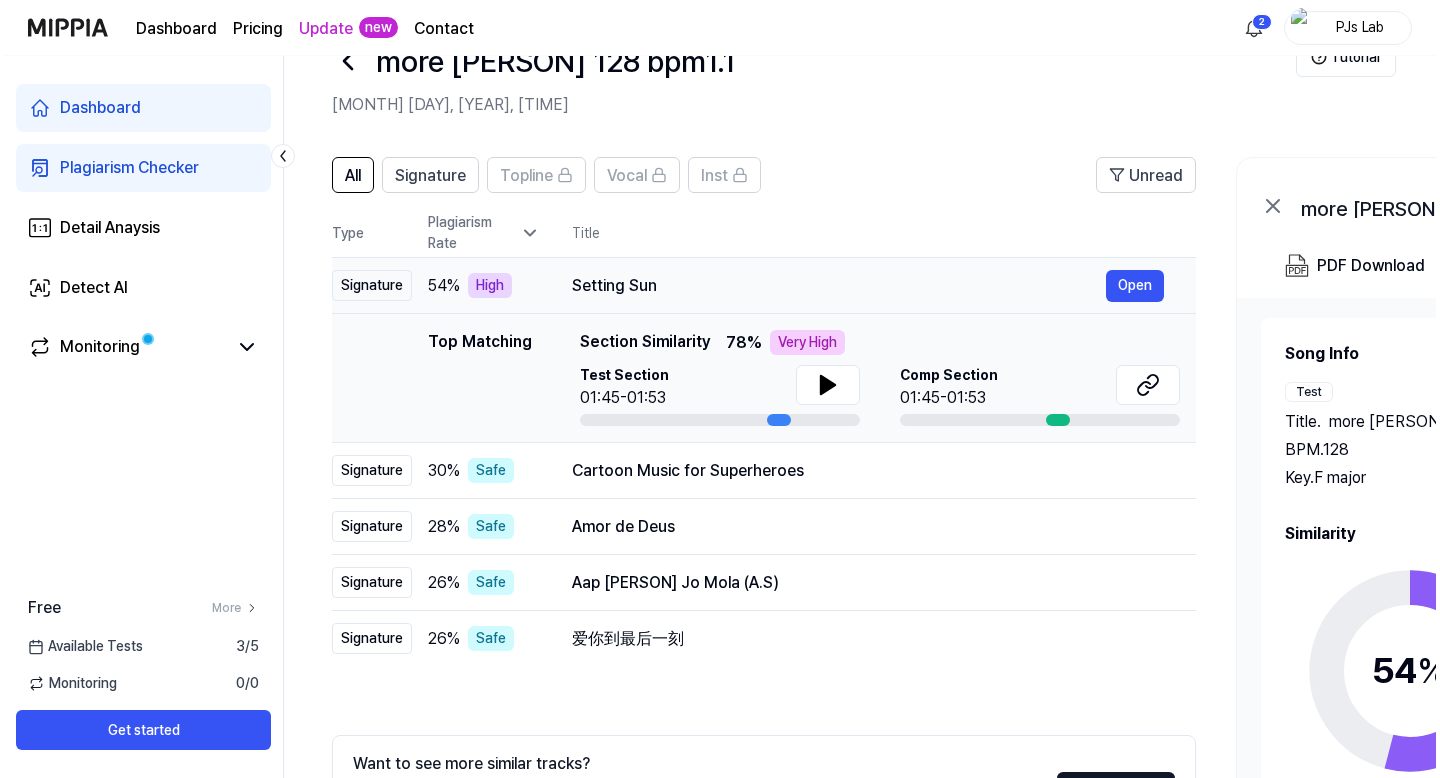 scroll, scrollTop: 0, scrollLeft: 0, axis: both 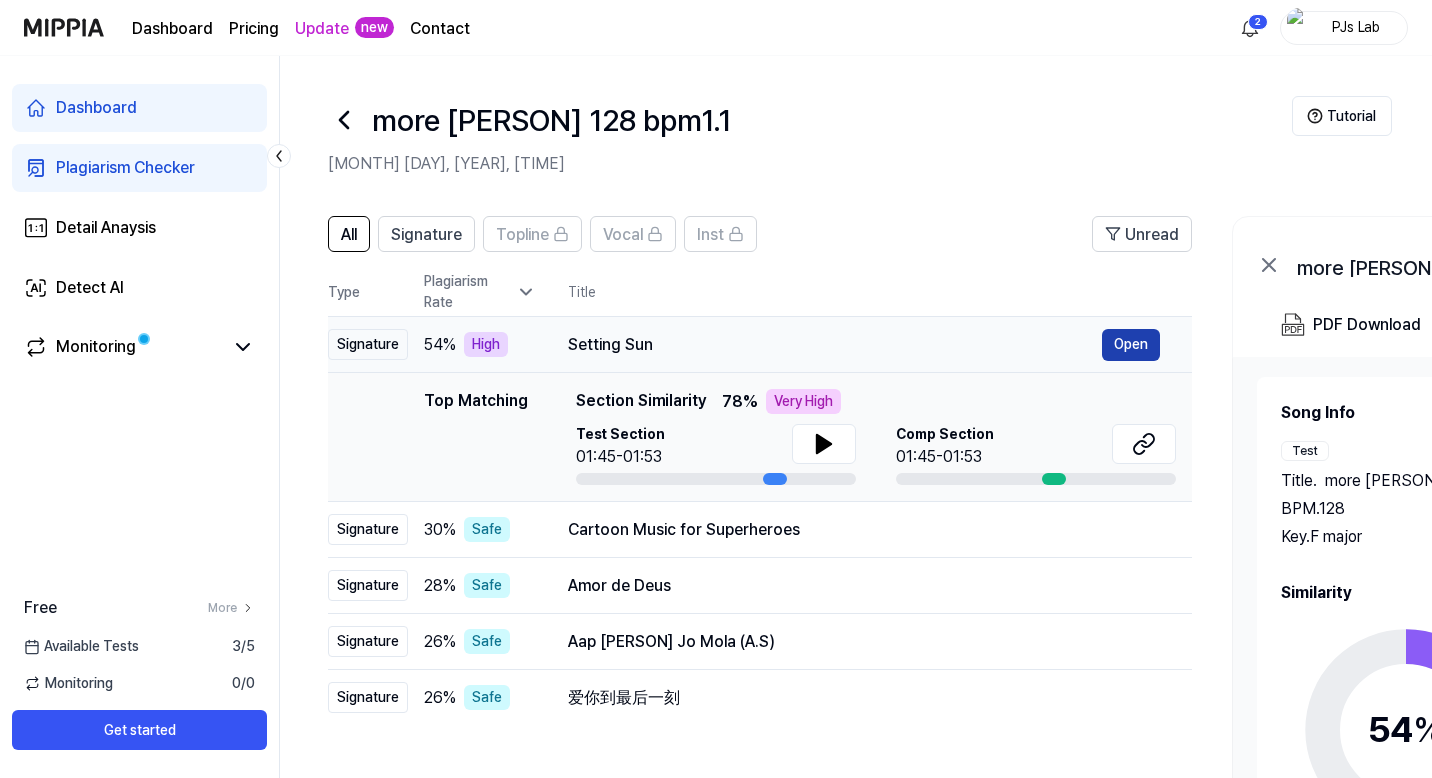 click on "Open" at bounding box center (1131, 345) 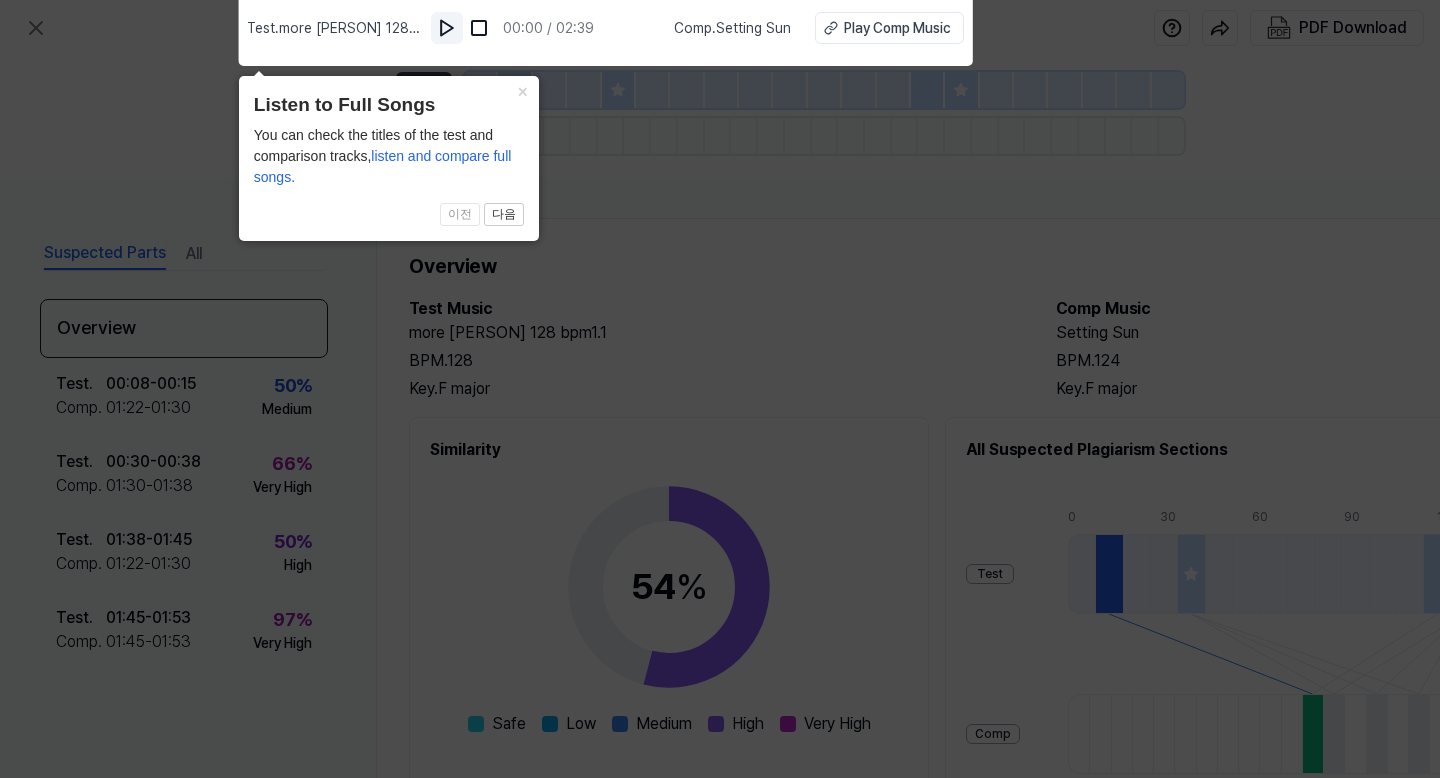 click at bounding box center [447, 28] 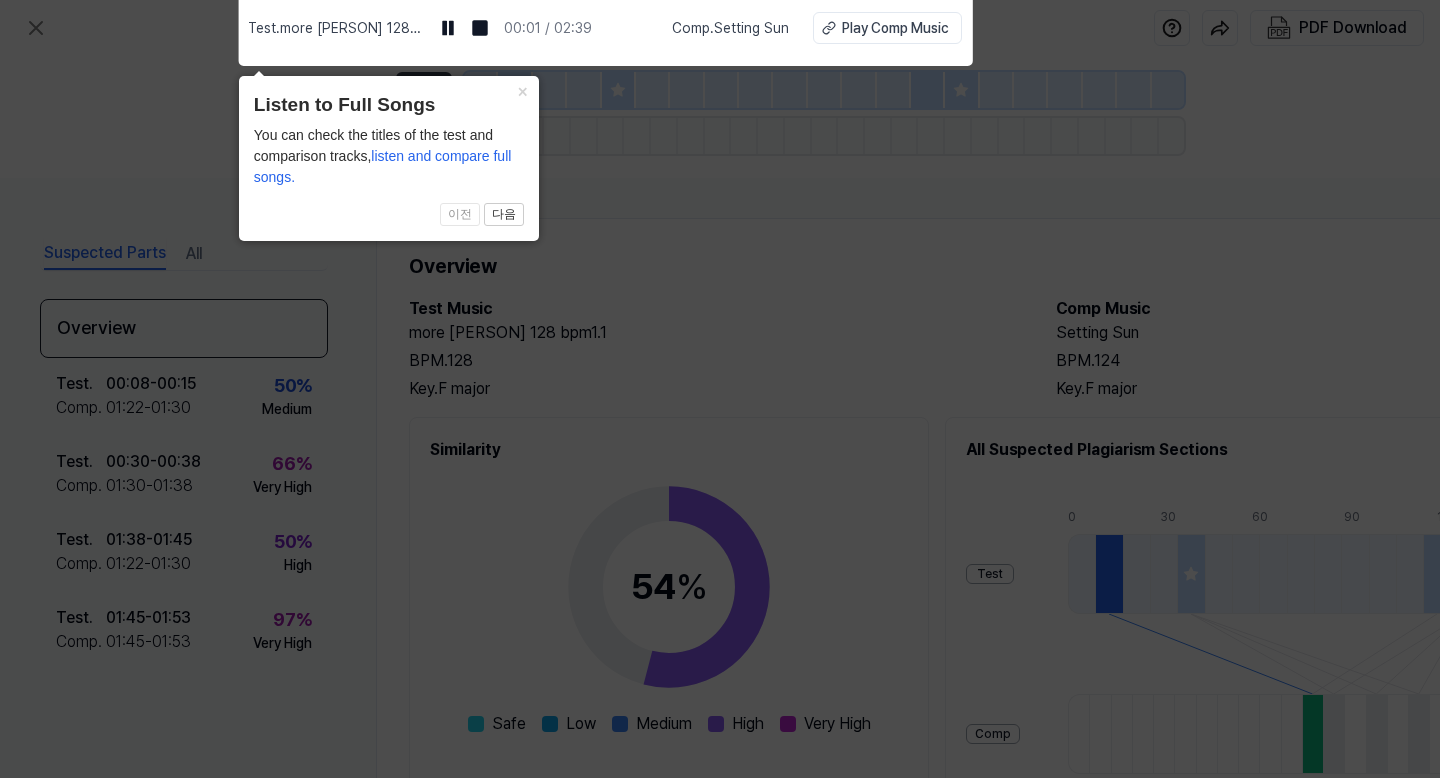 click on "Comp .  Setting Sun" at bounding box center [730, 28] 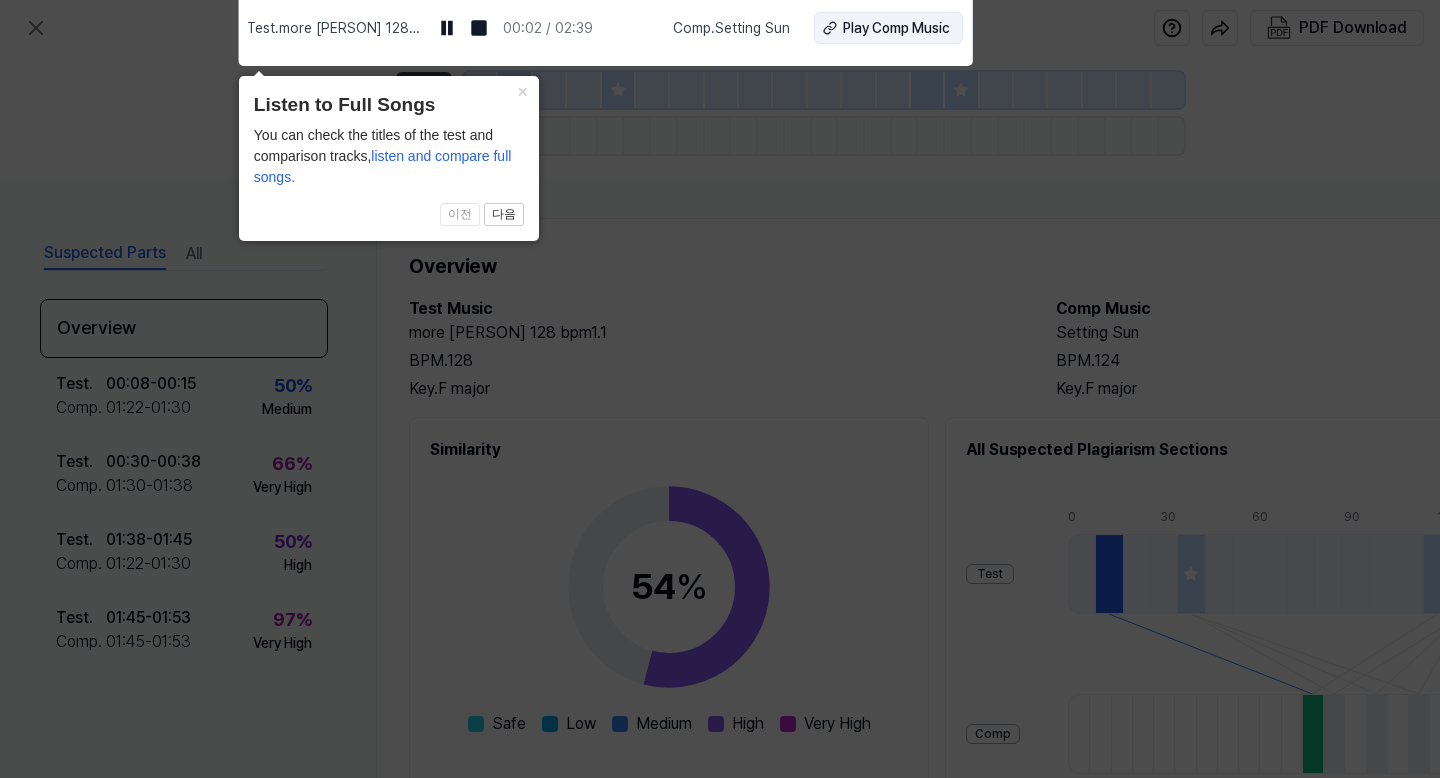 click on "Play Comp Music" at bounding box center (896, 28) 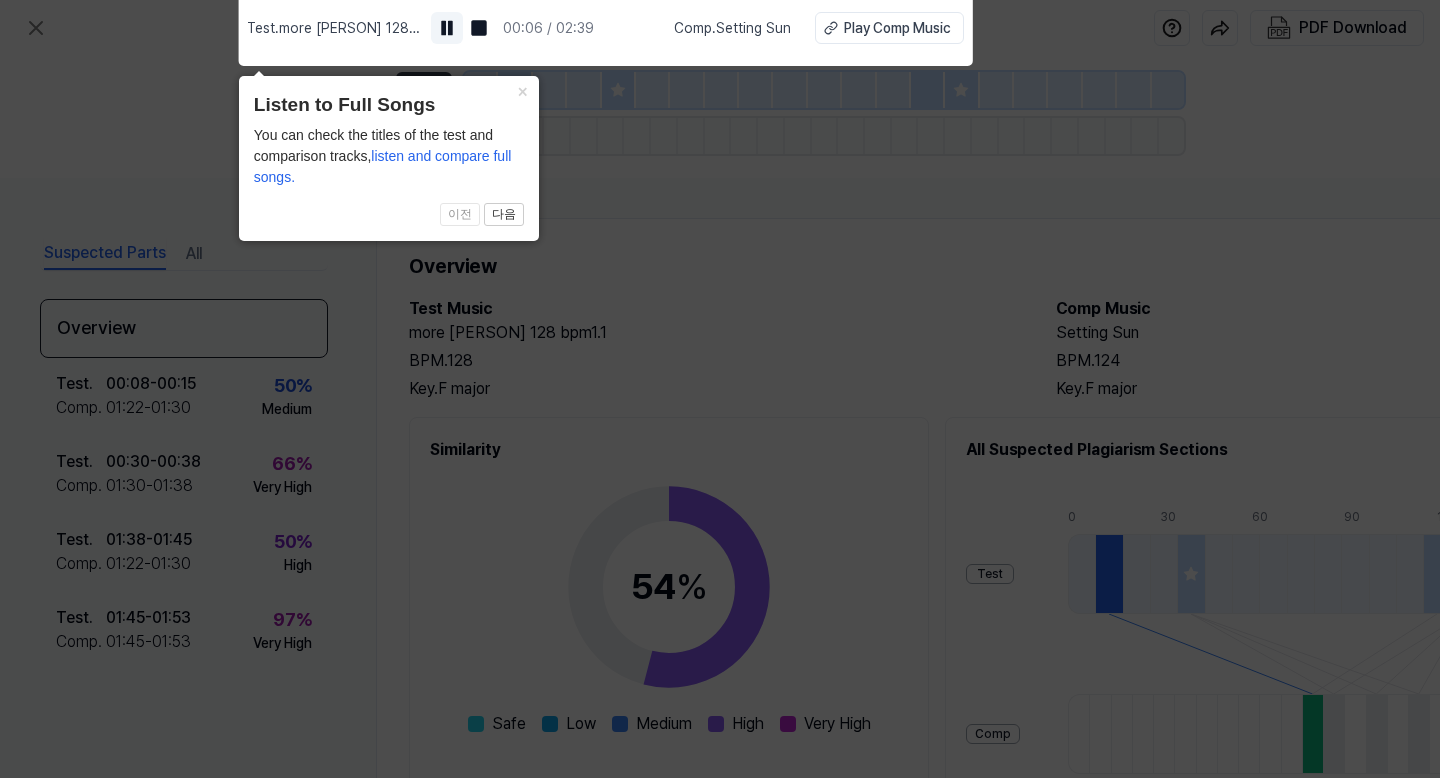 click at bounding box center [447, 28] 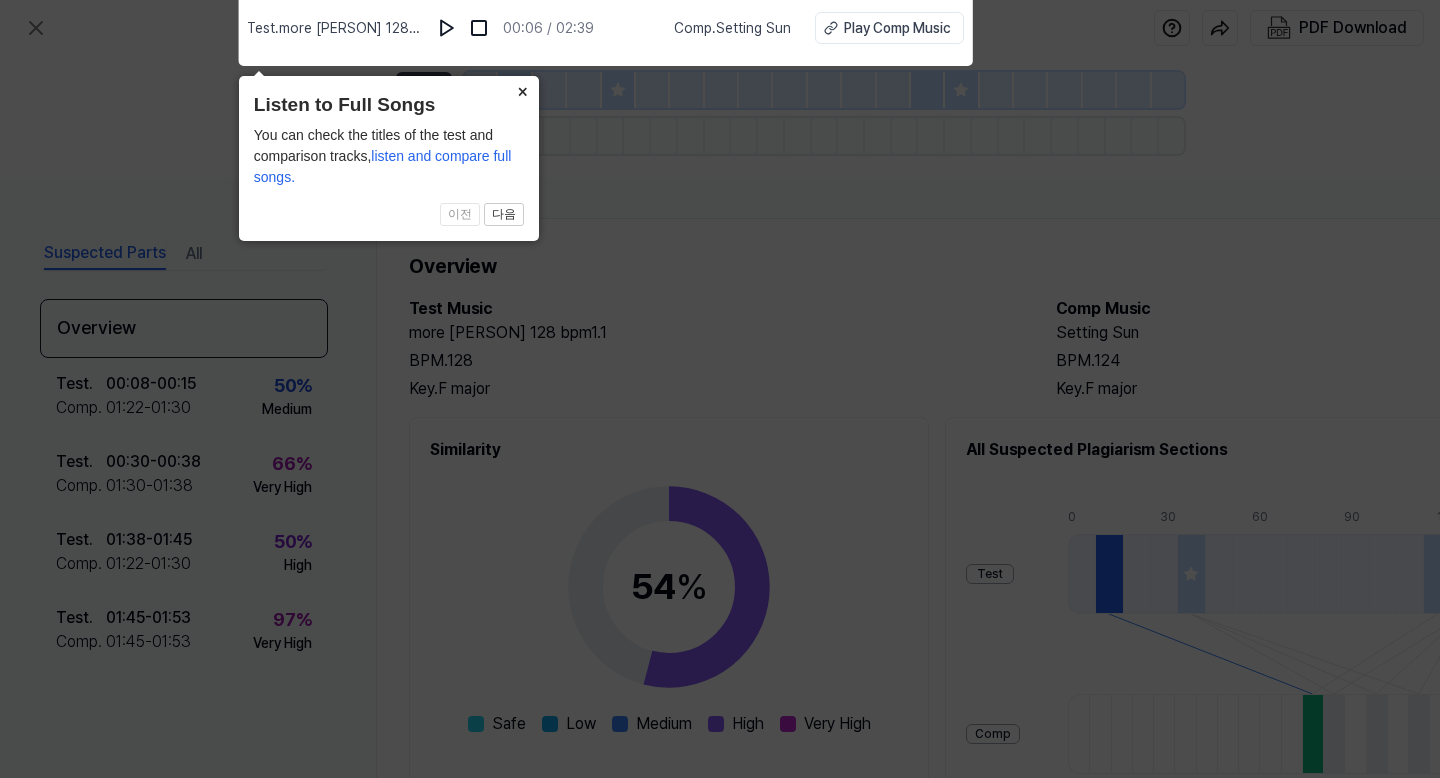 click on "×" at bounding box center [523, 90] 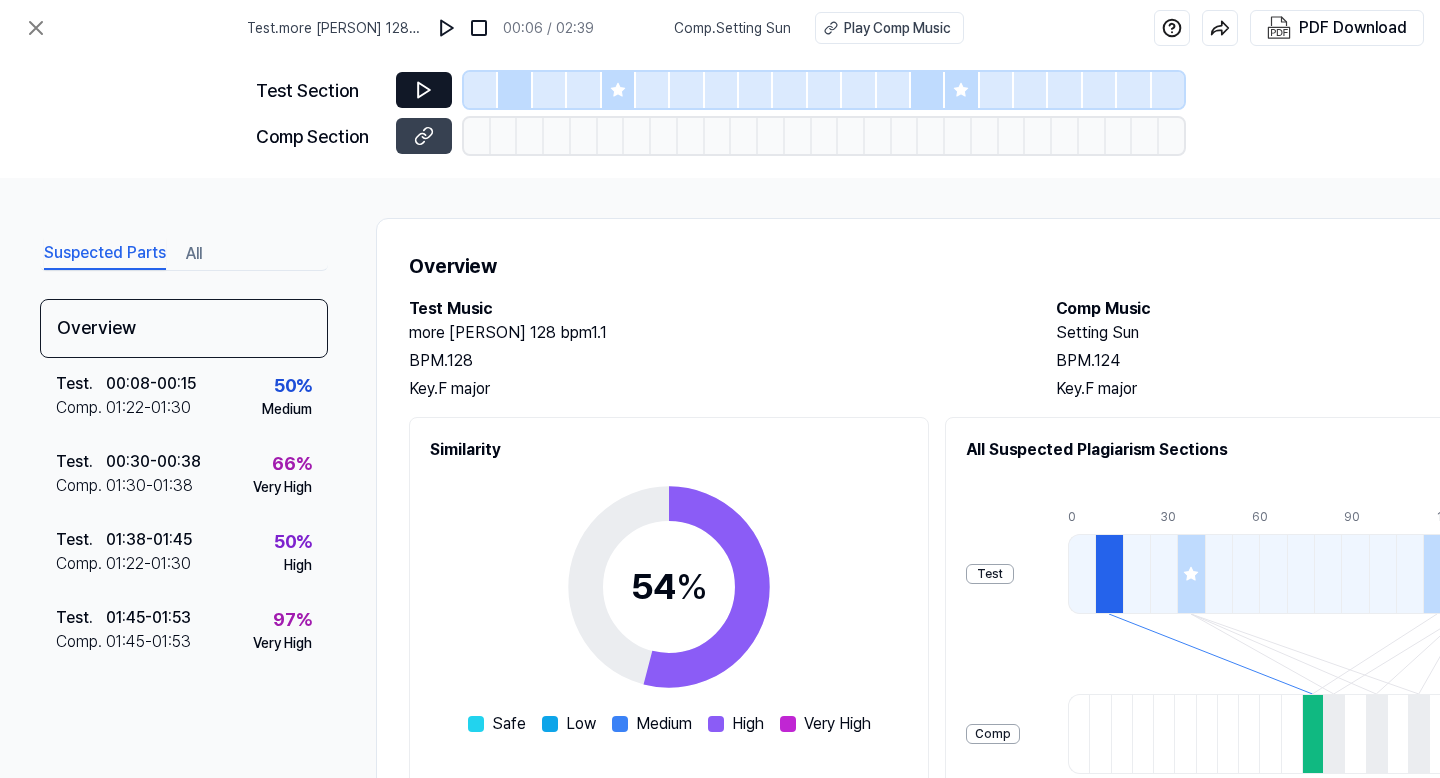 click at bounding box center (424, 90) 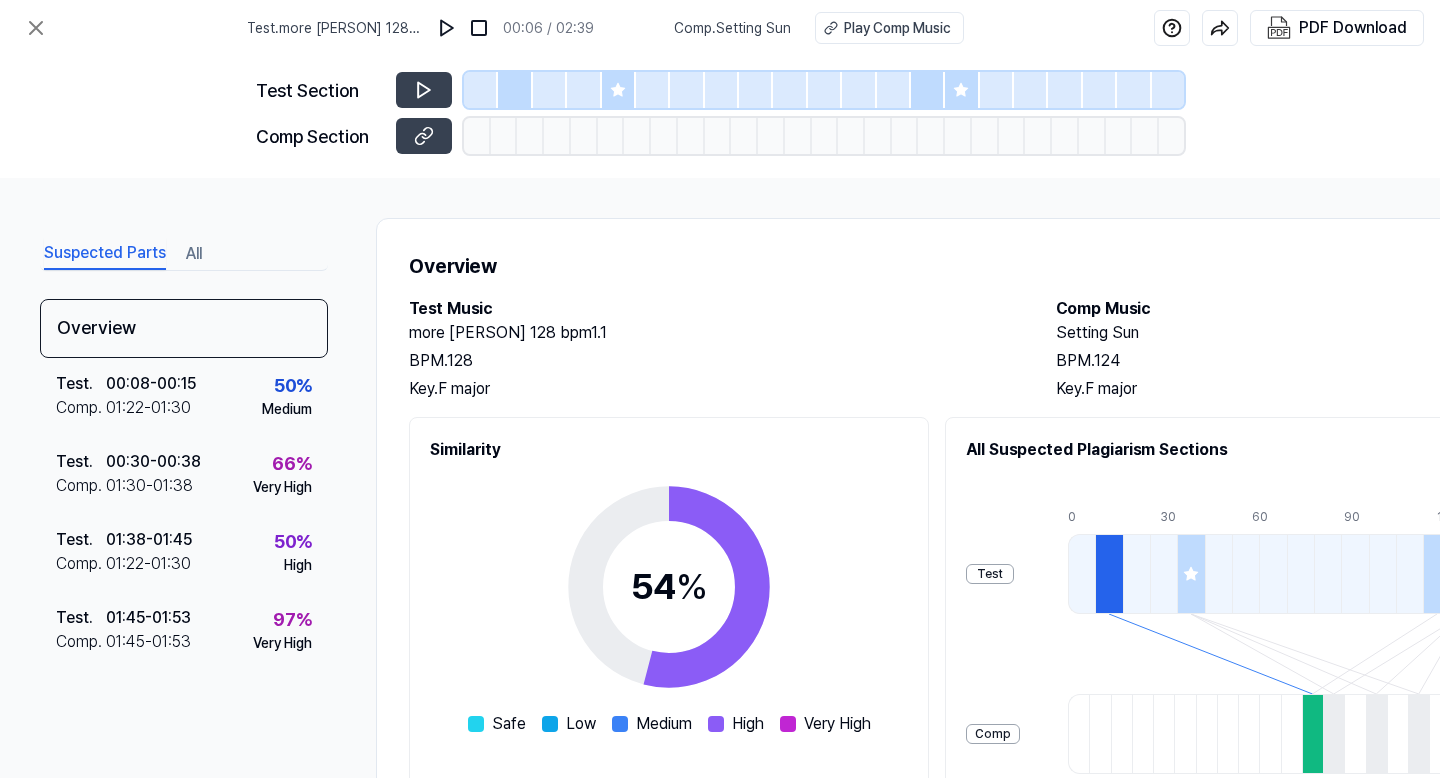 click at bounding box center (481, 90) 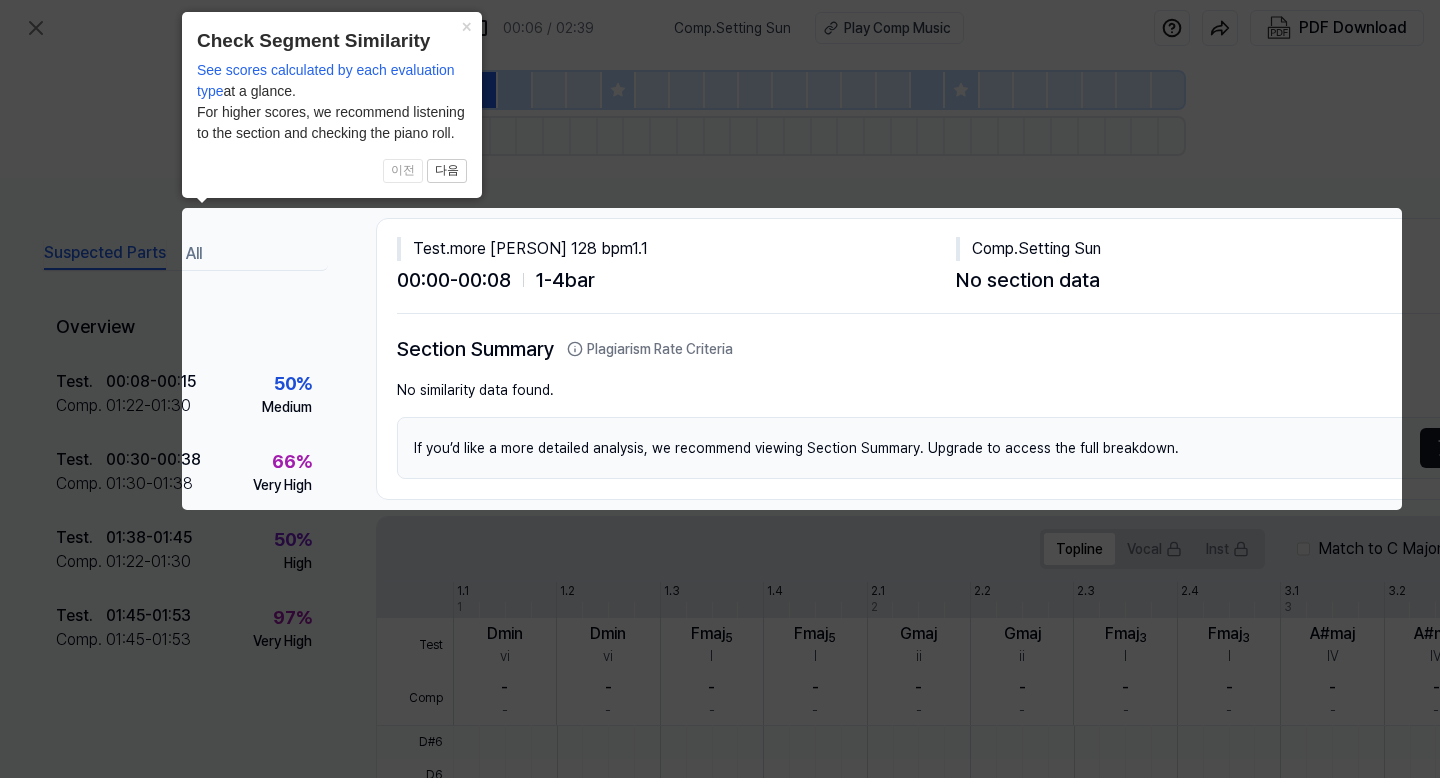 scroll, scrollTop: 0, scrollLeft: 184, axis: horizontal 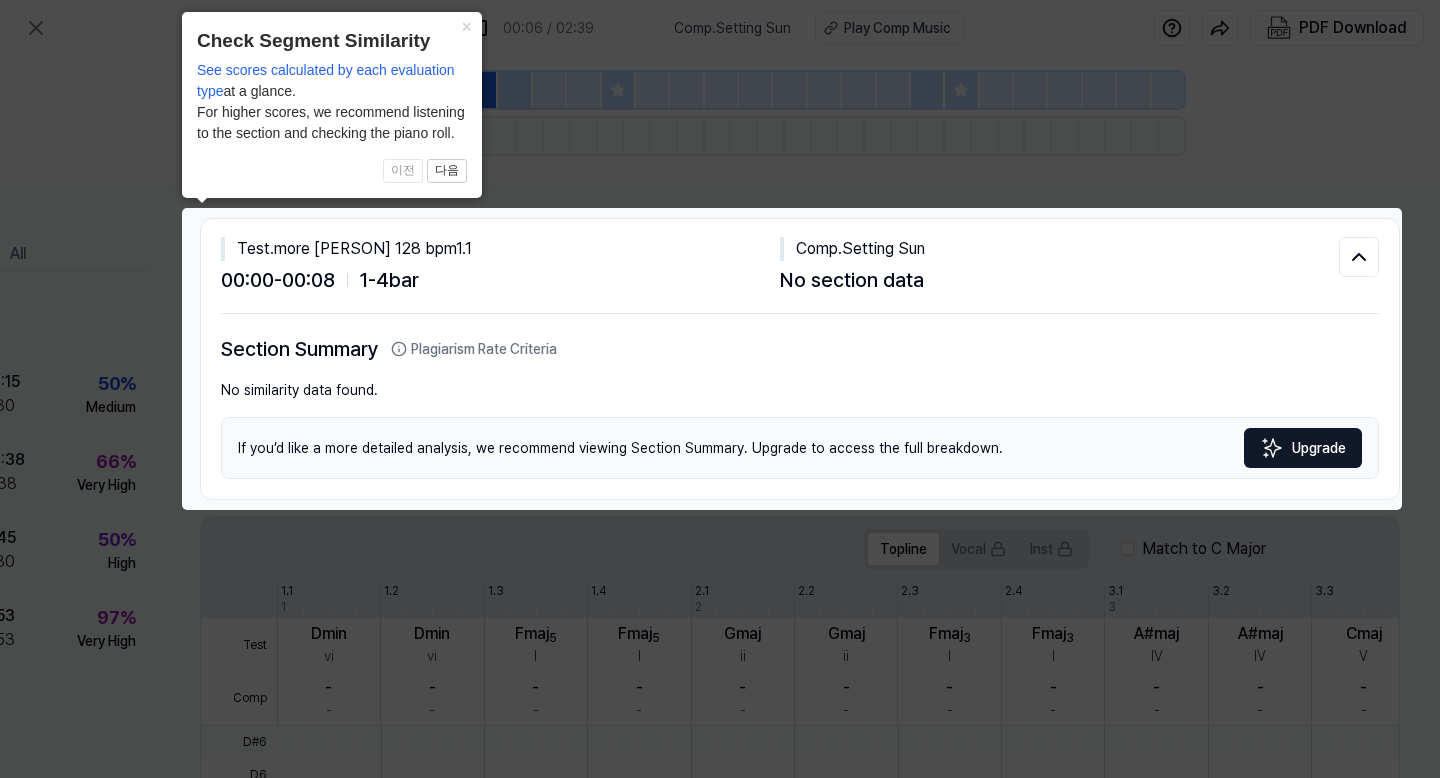 click 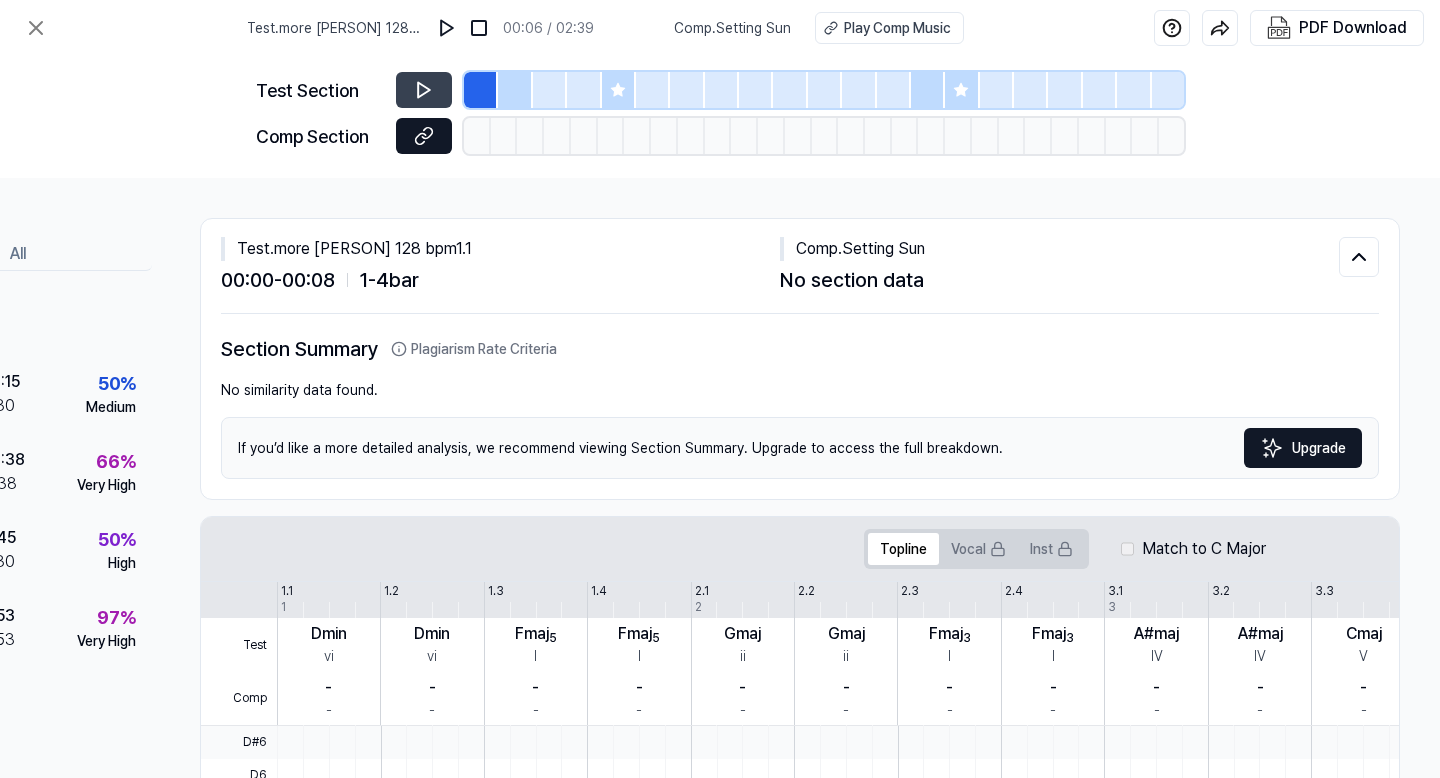 click 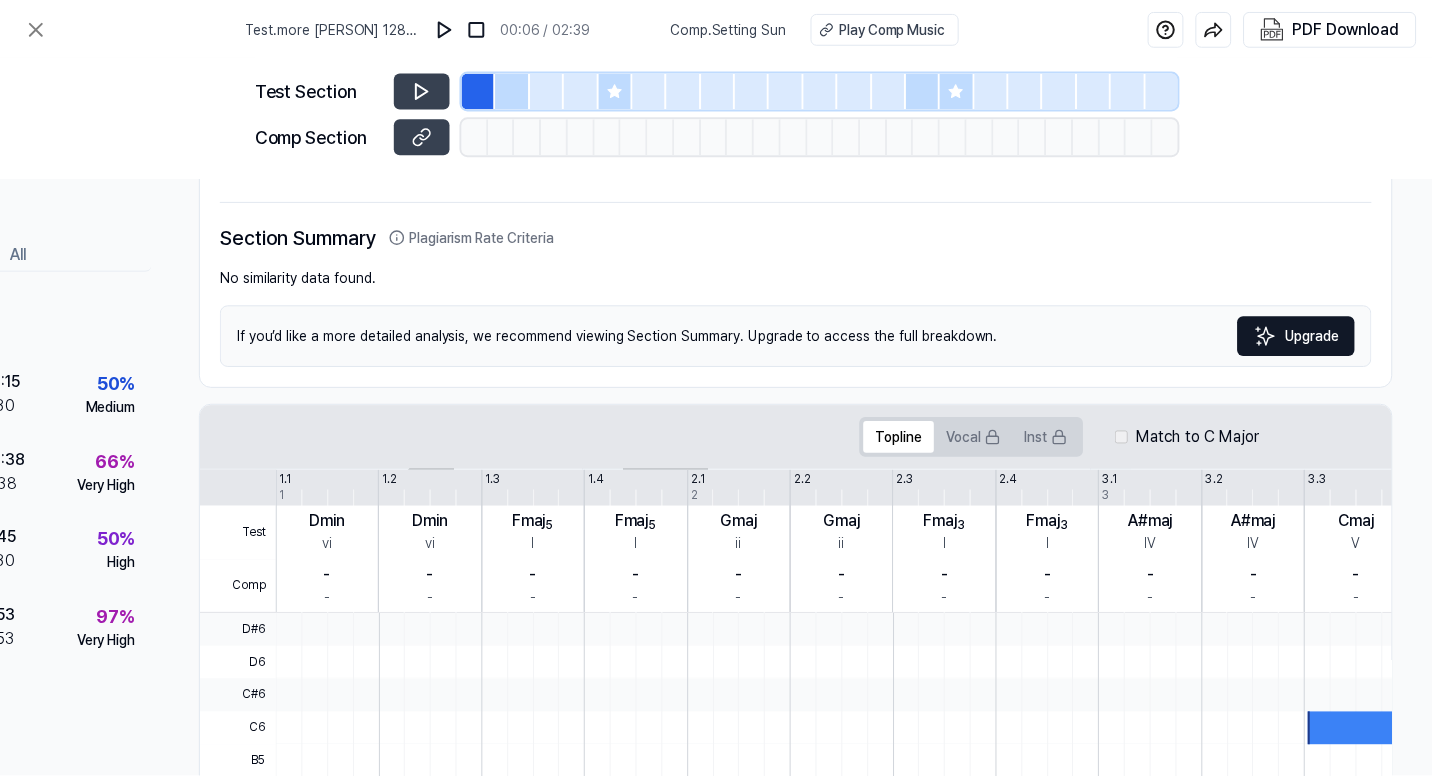 scroll, scrollTop: 0, scrollLeft: 184, axis: horizontal 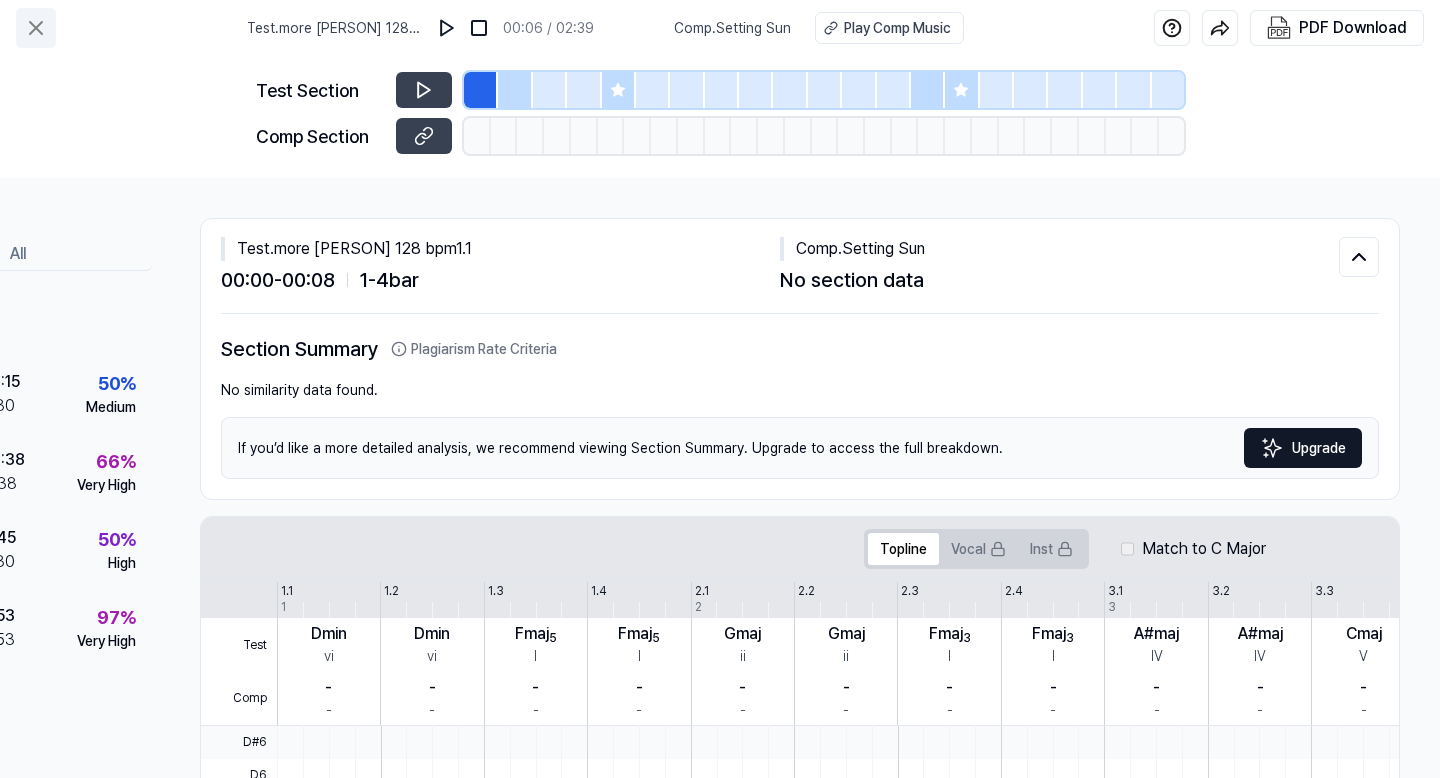 click 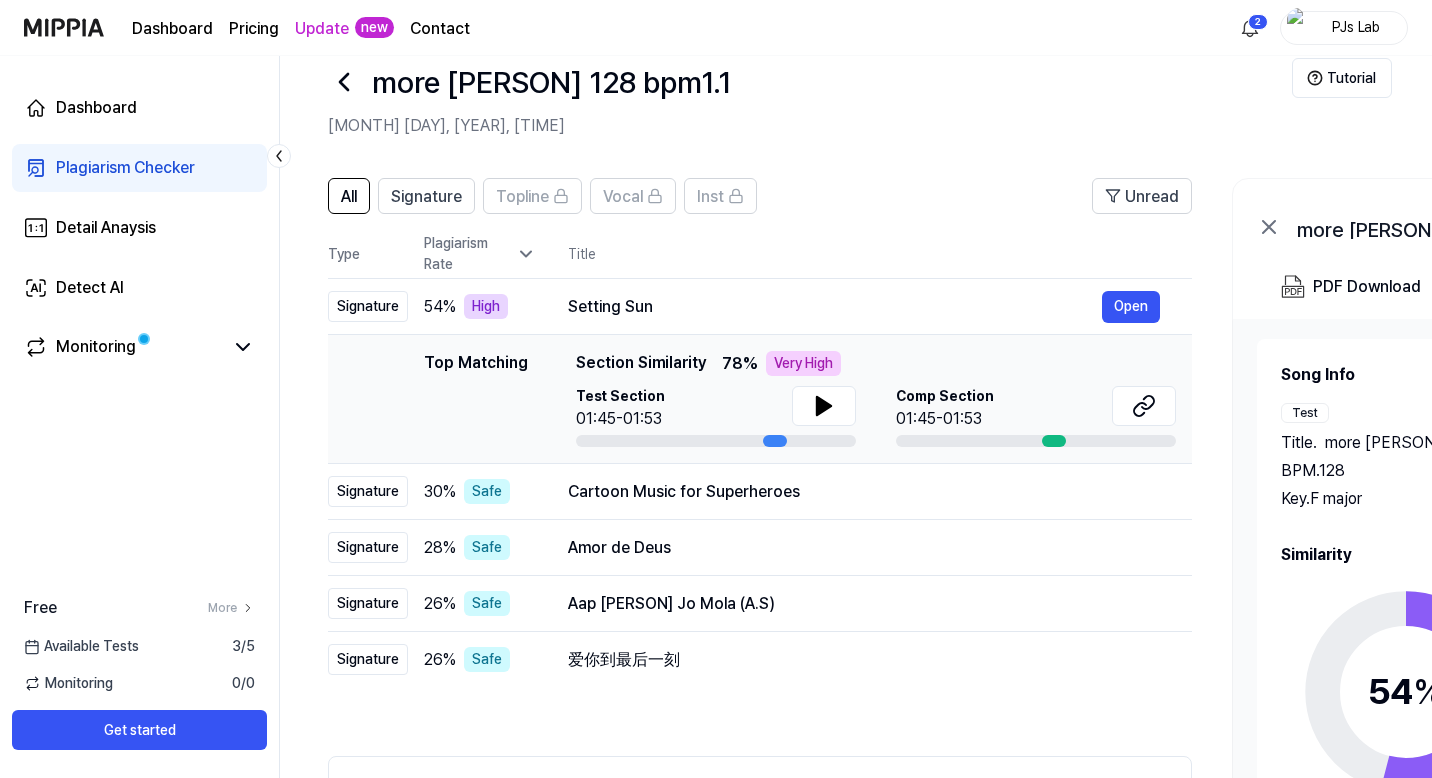 scroll, scrollTop: 47, scrollLeft: 0, axis: vertical 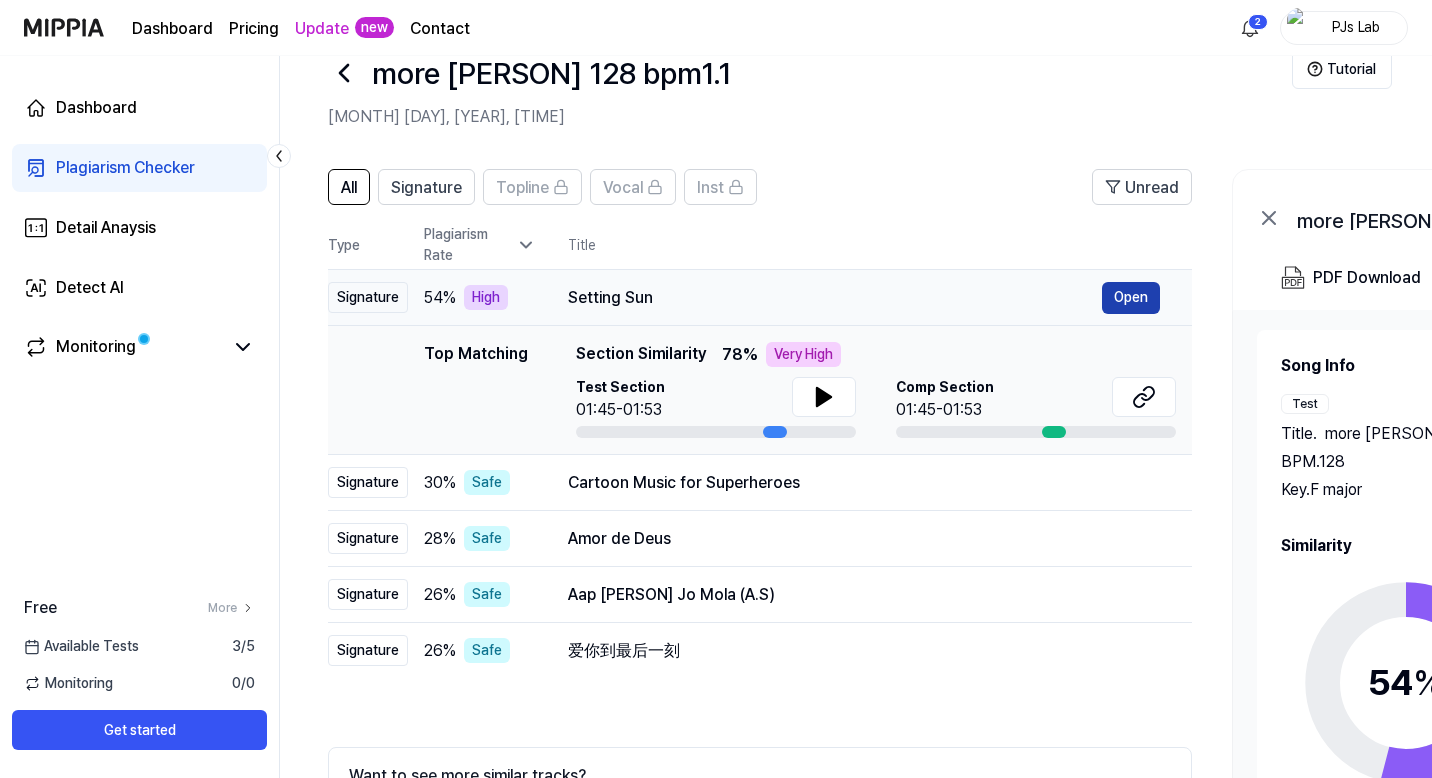 click on "Open" at bounding box center [1131, 298] 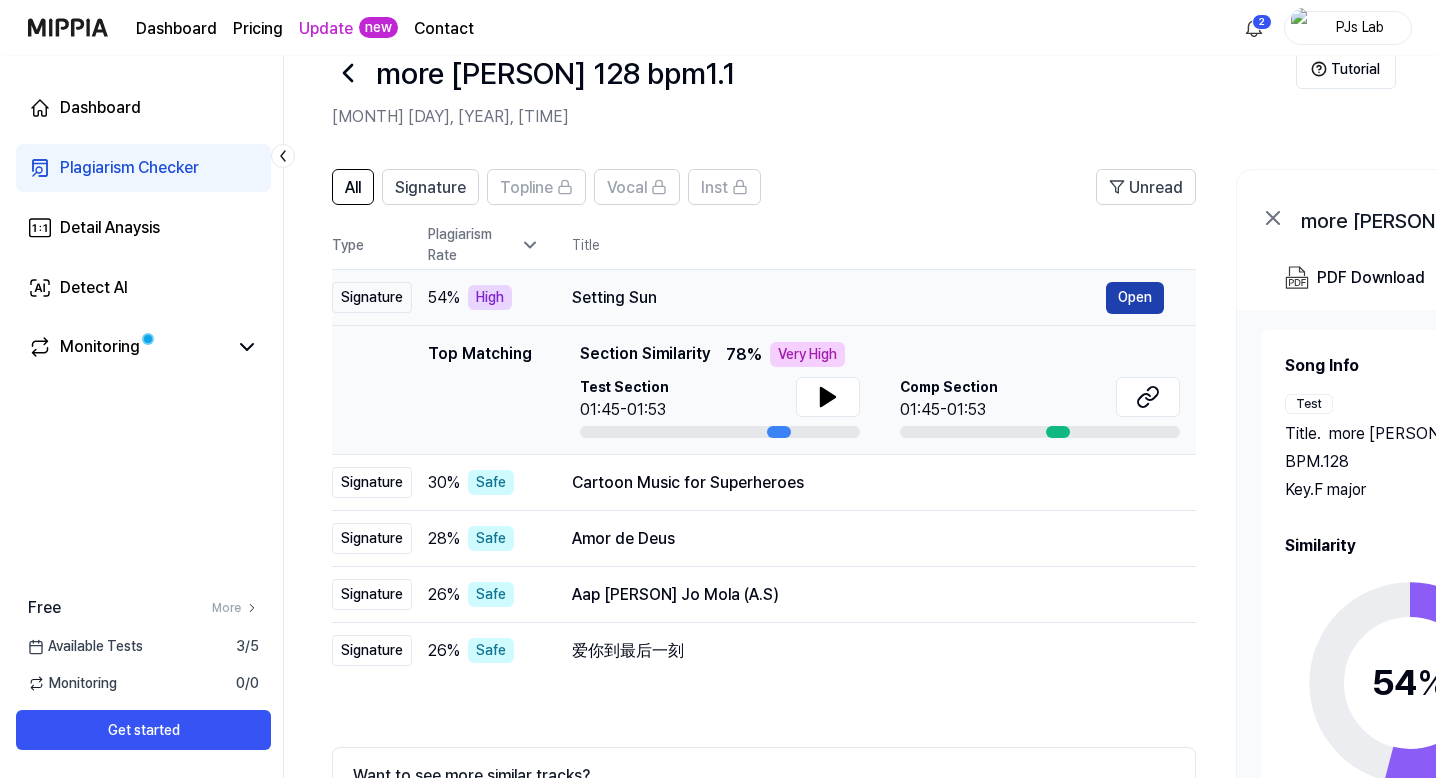 scroll, scrollTop: 0, scrollLeft: 0, axis: both 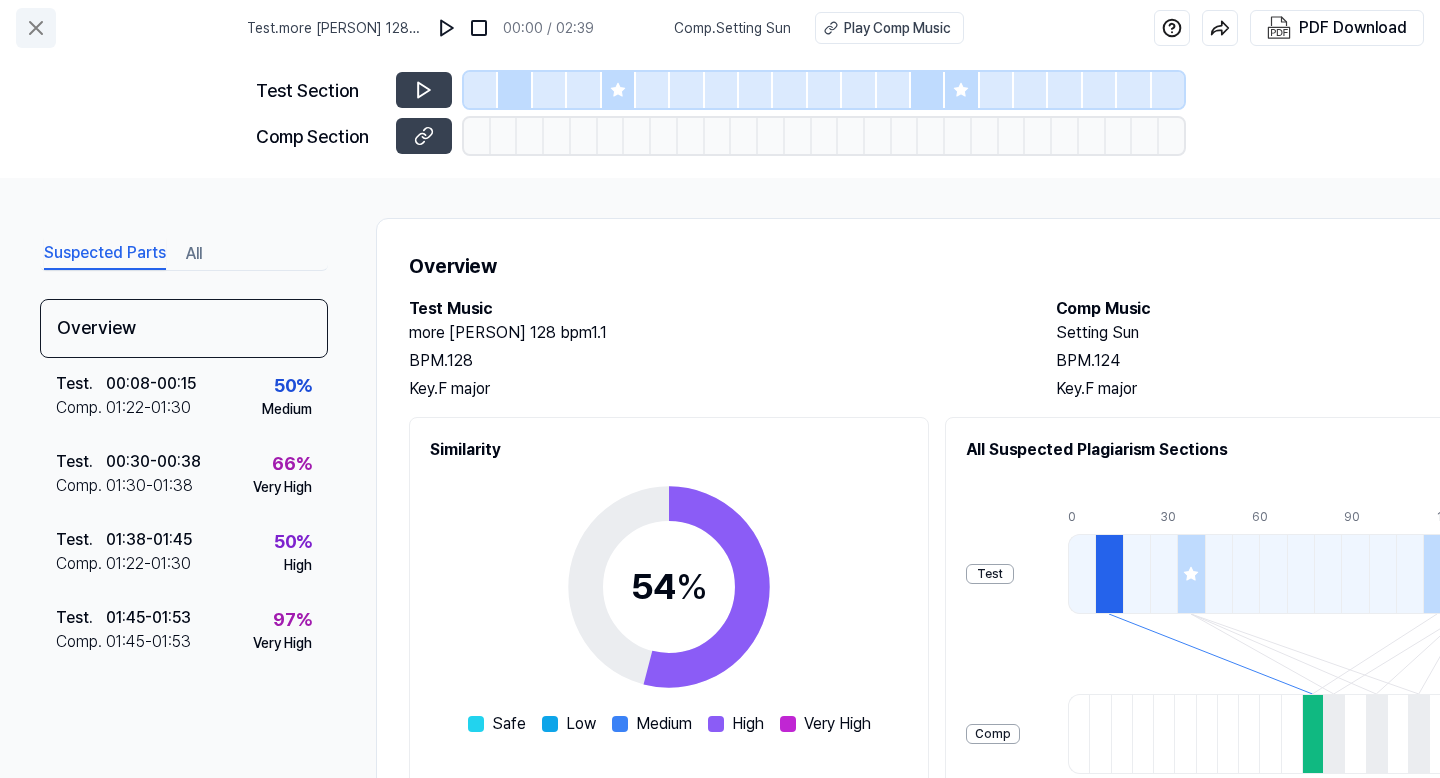 click 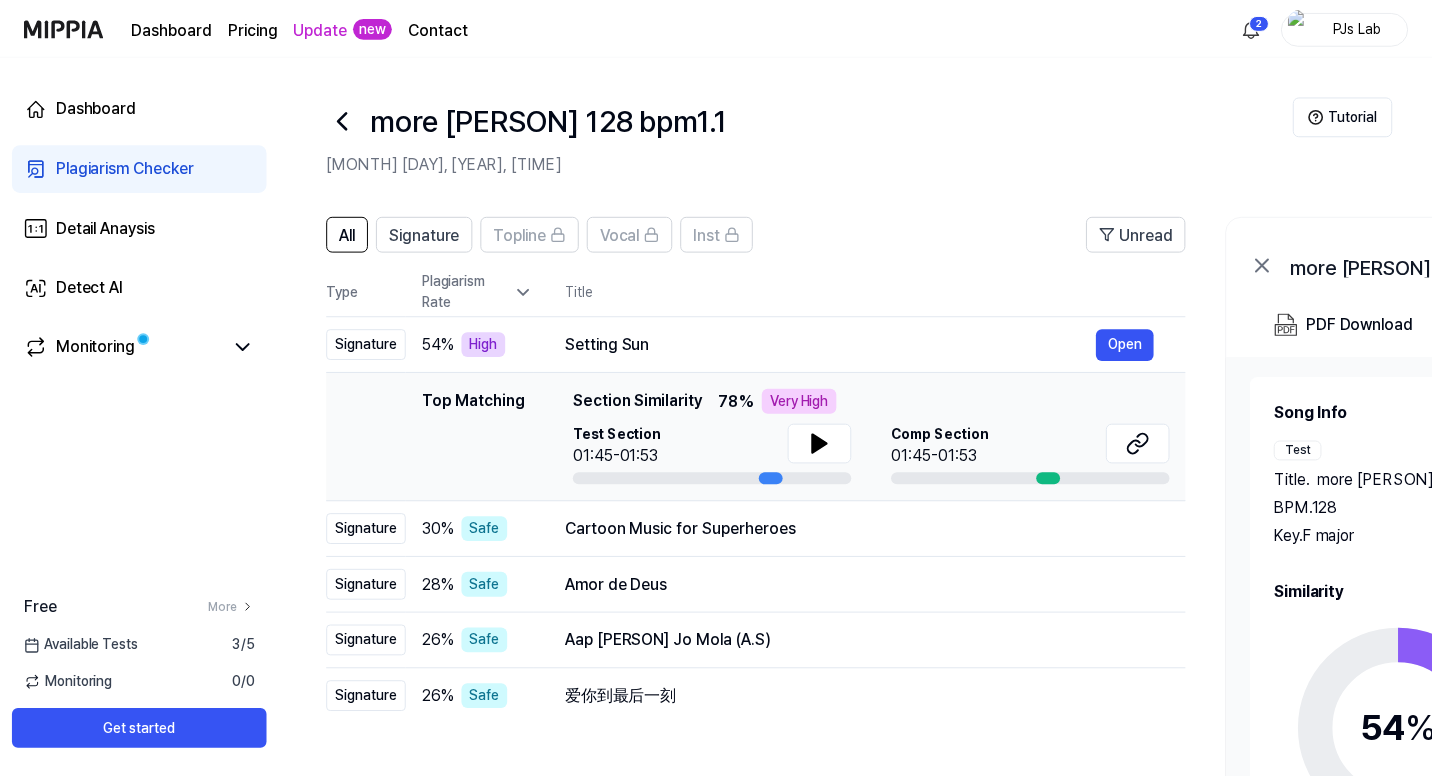 scroll, scrollTop: 47, scrollLeft: 0, axis: vertical 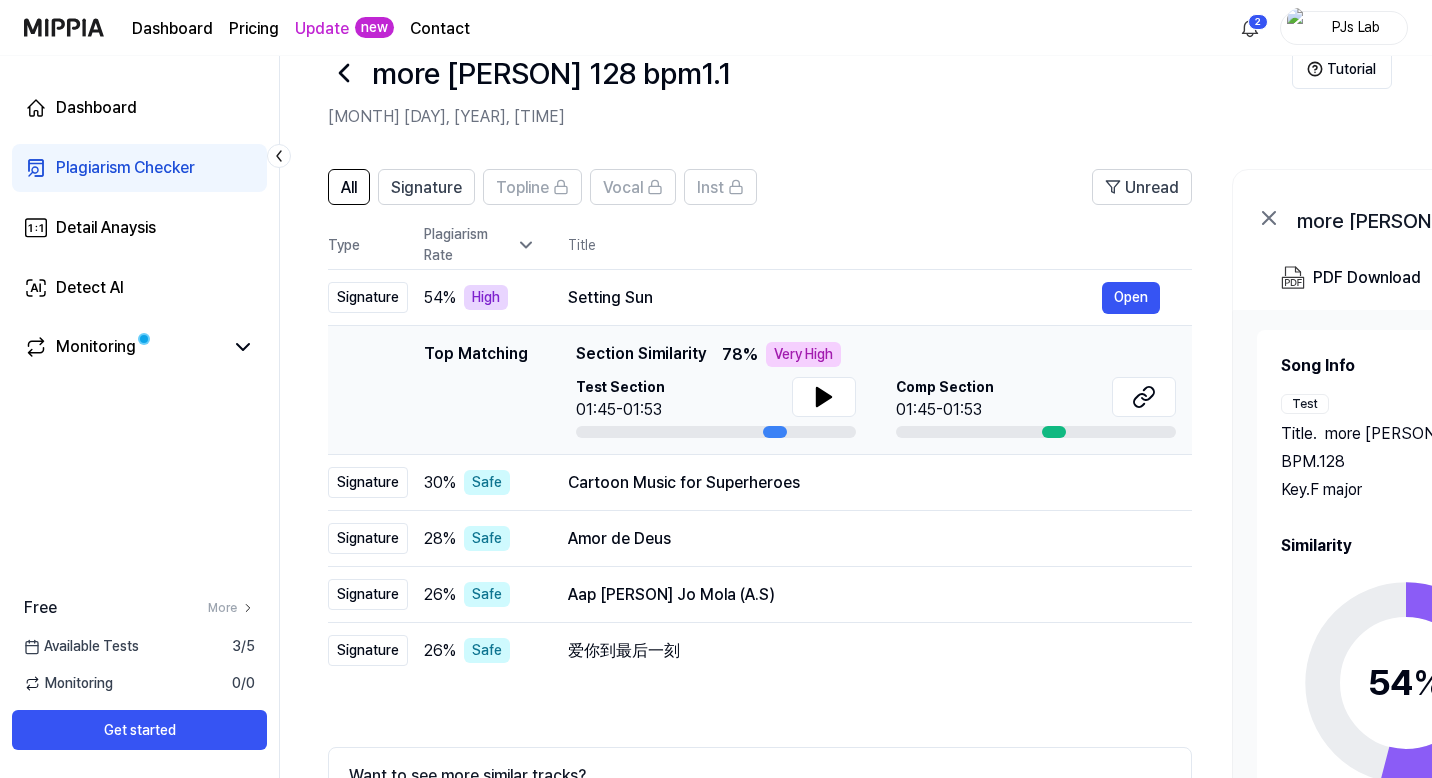 click at bounding box center (1054, 432) 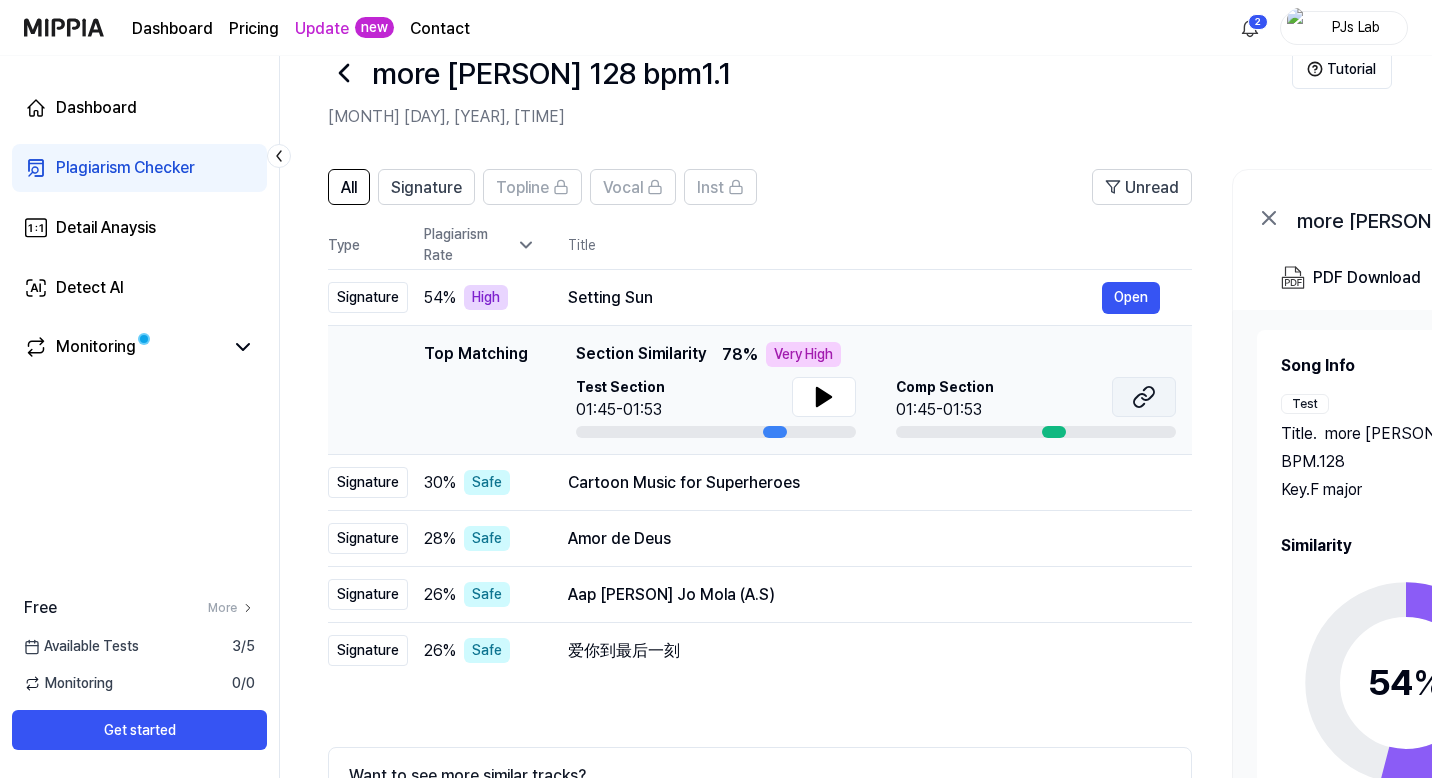 click 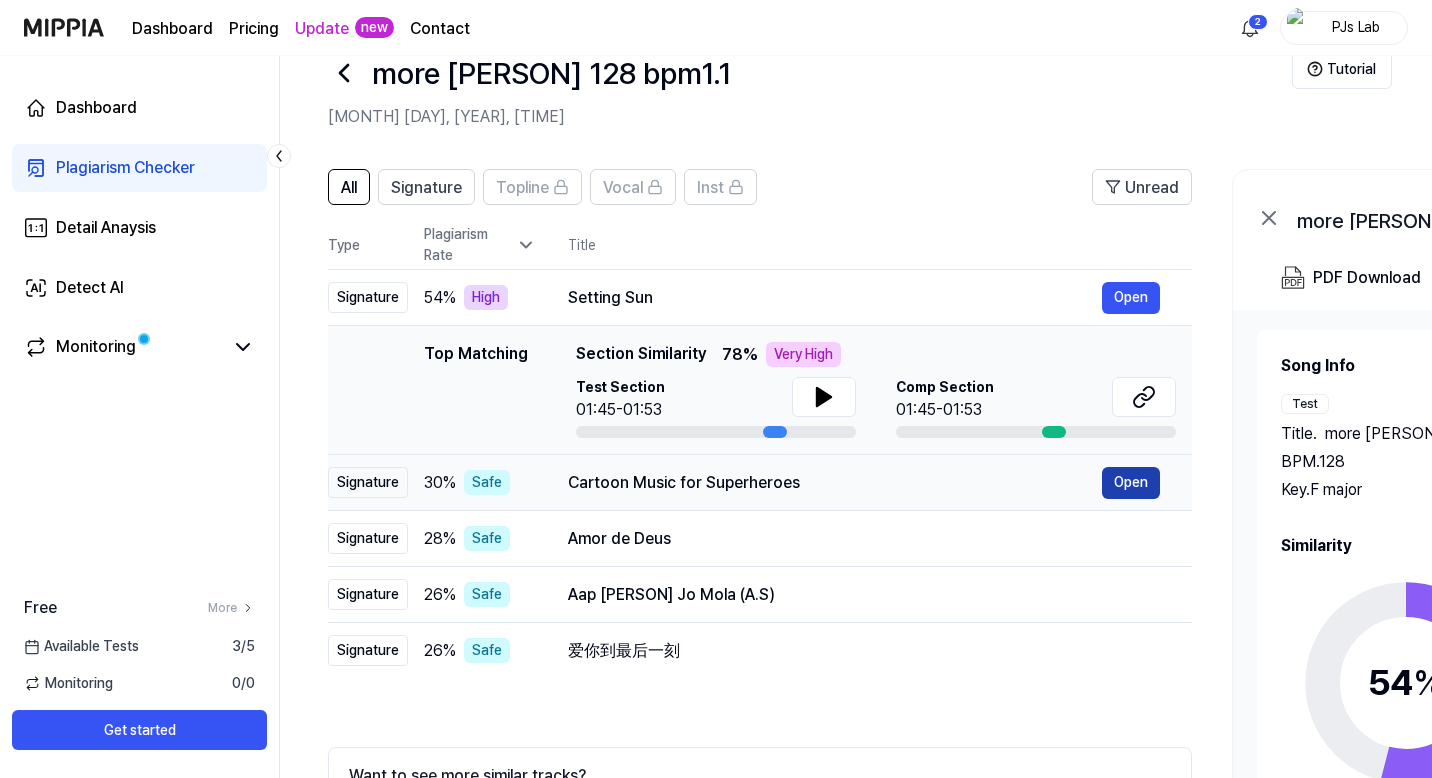 click on "Open" at bounding box center (1131, 483) 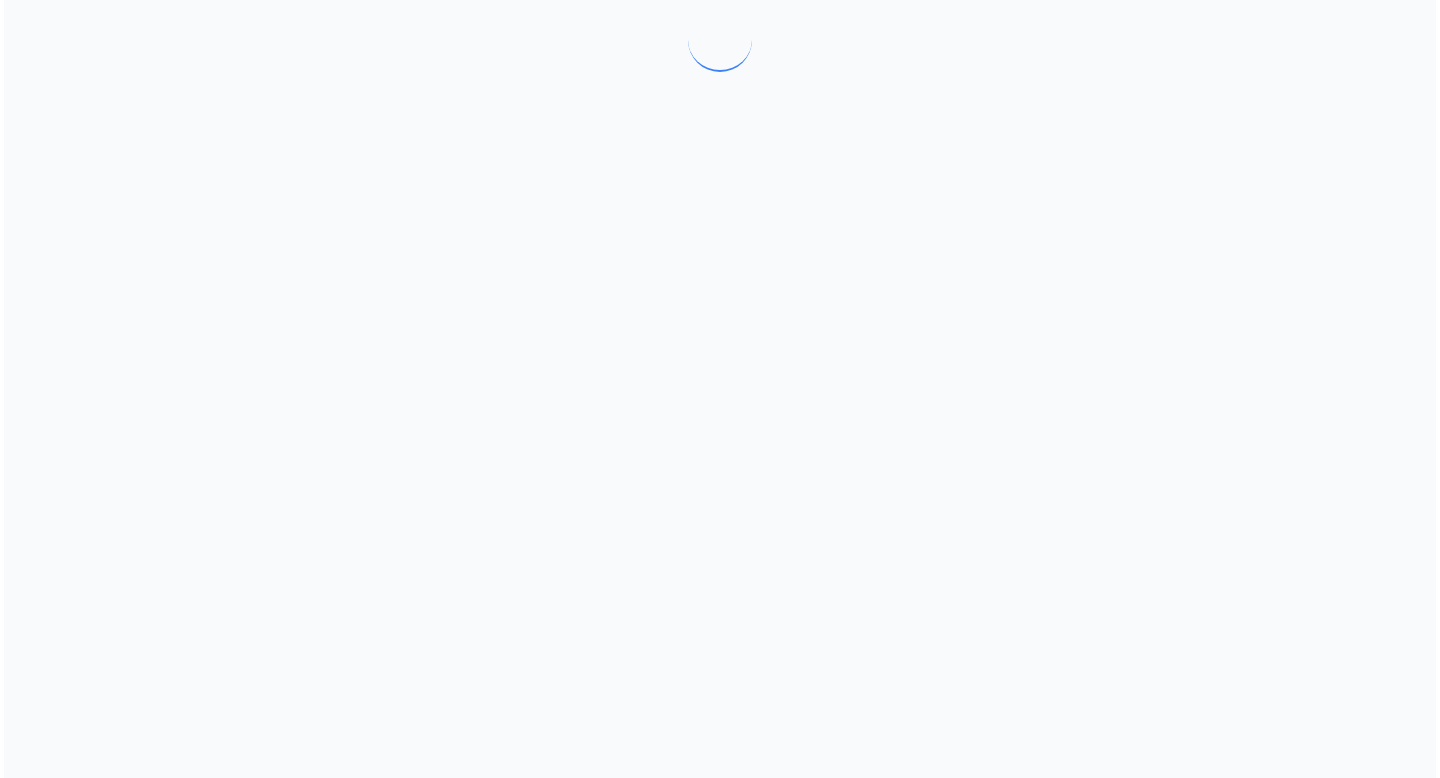scroll, scrollTop: 0, scrollLeft: 0, axis: both 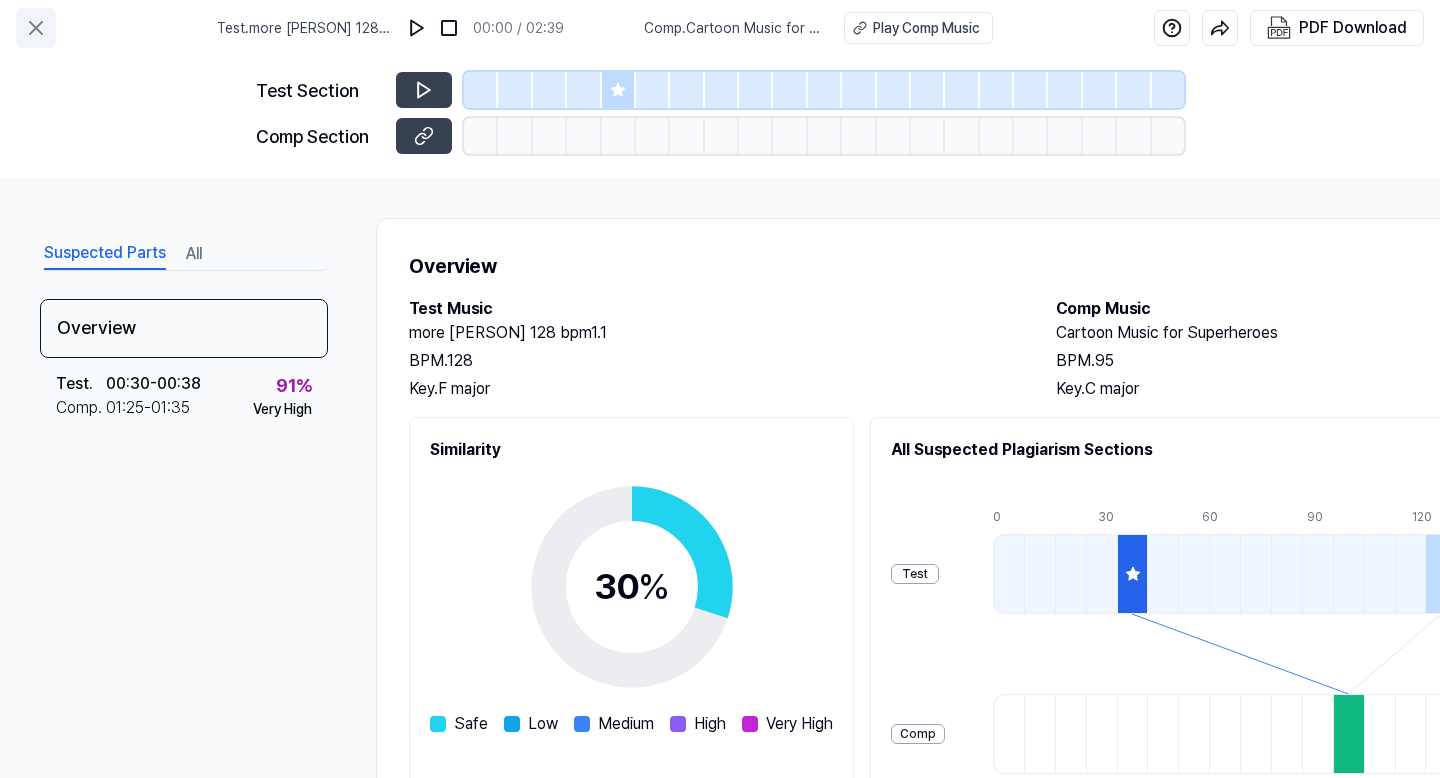 click 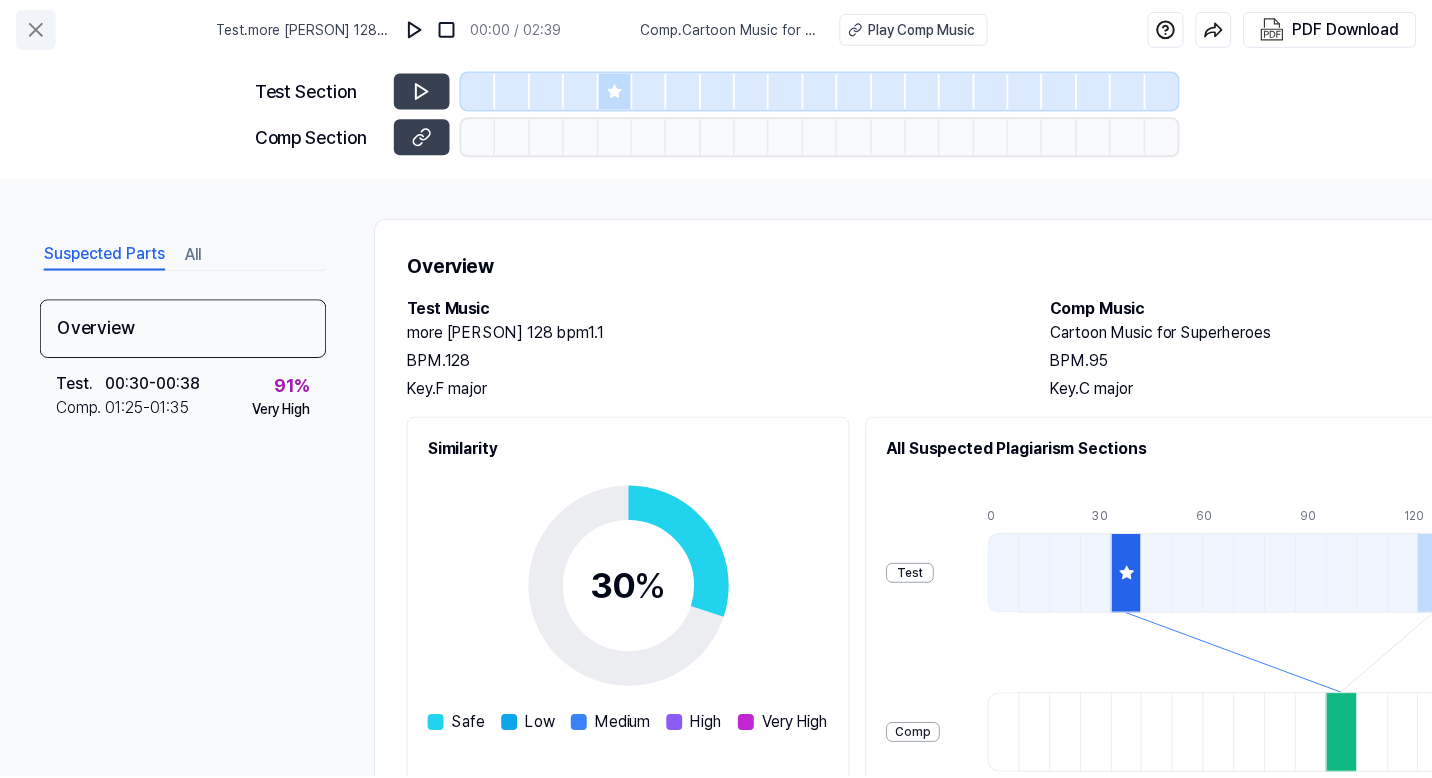 scroll, scrollTop: 47, scrollLeft: 0, axis: vertical 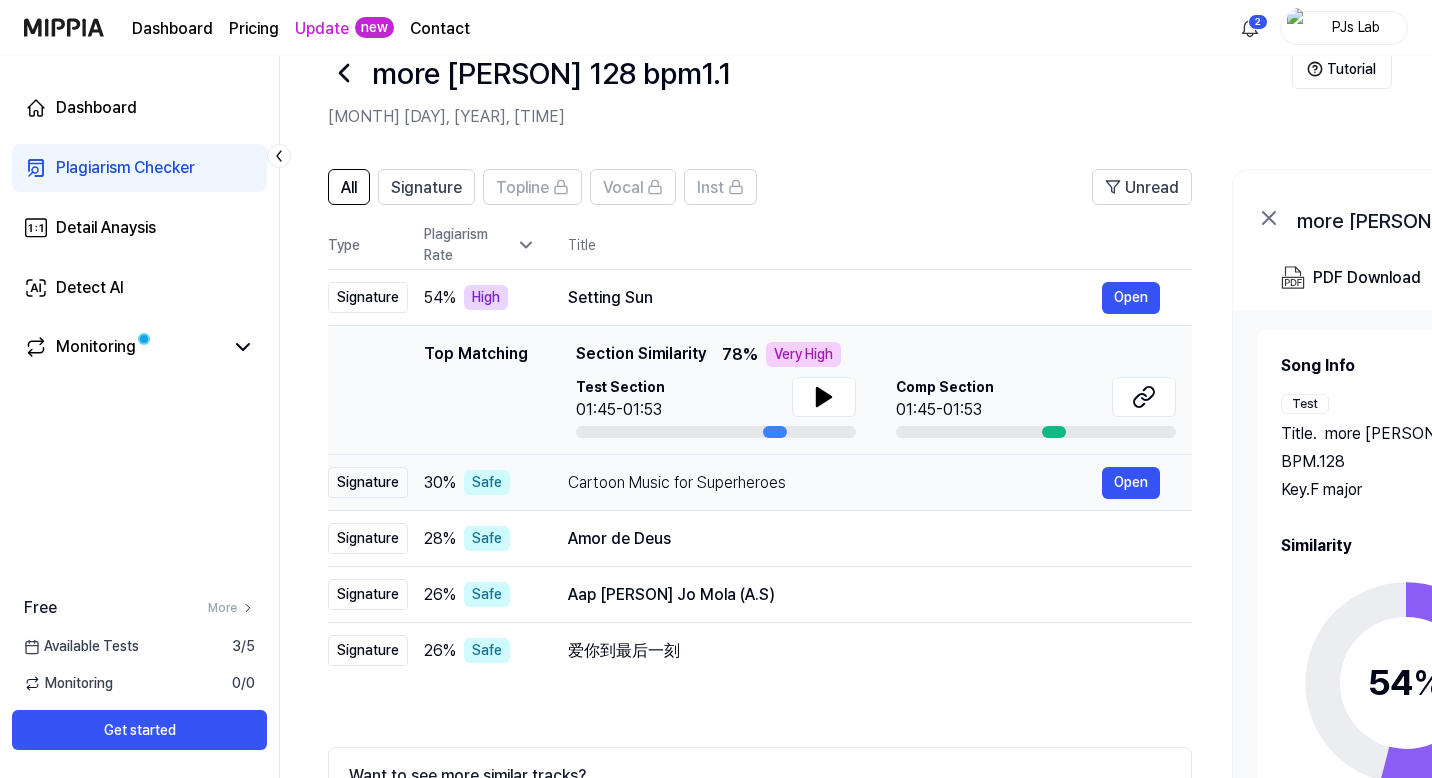click on "Cartoon Music for Superheroes" at bounding box center (835, 483) 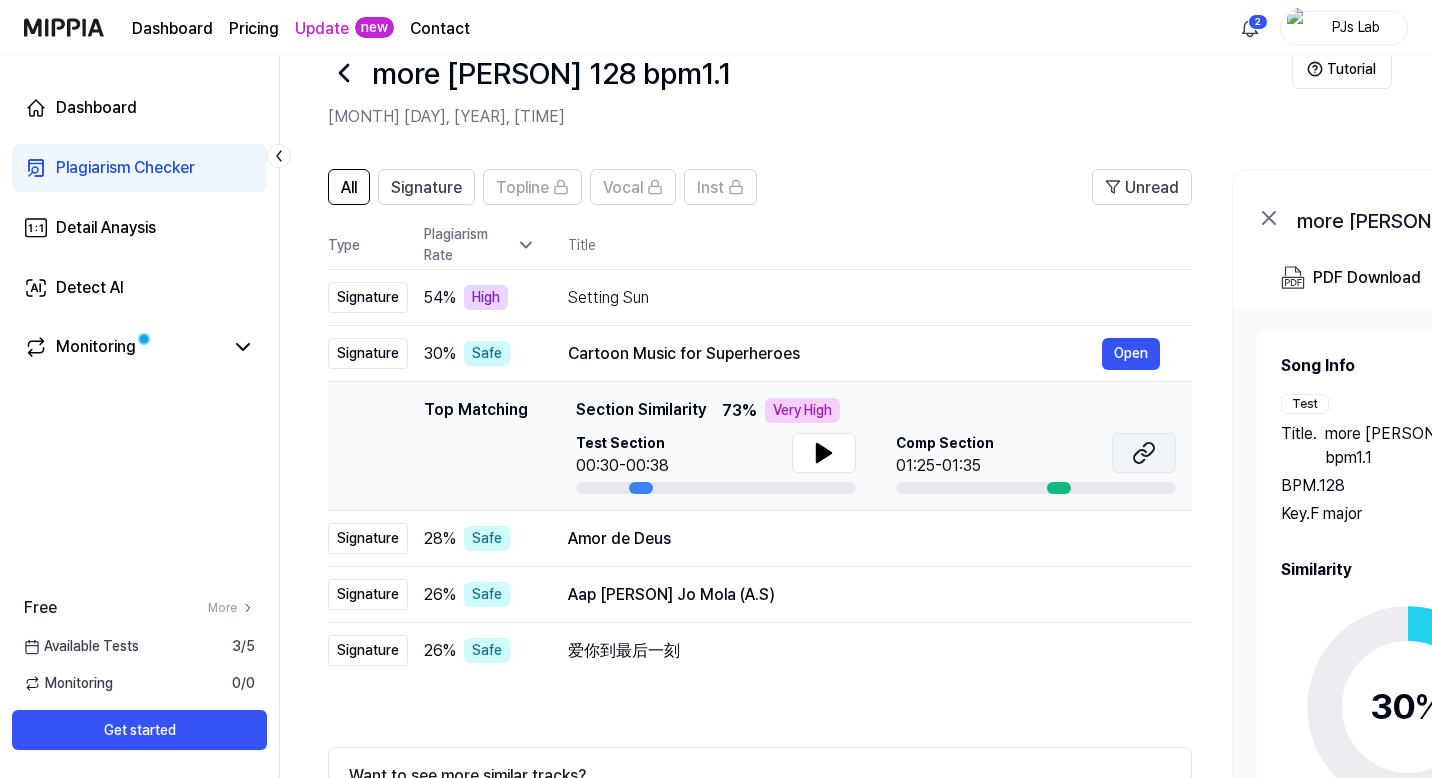 click 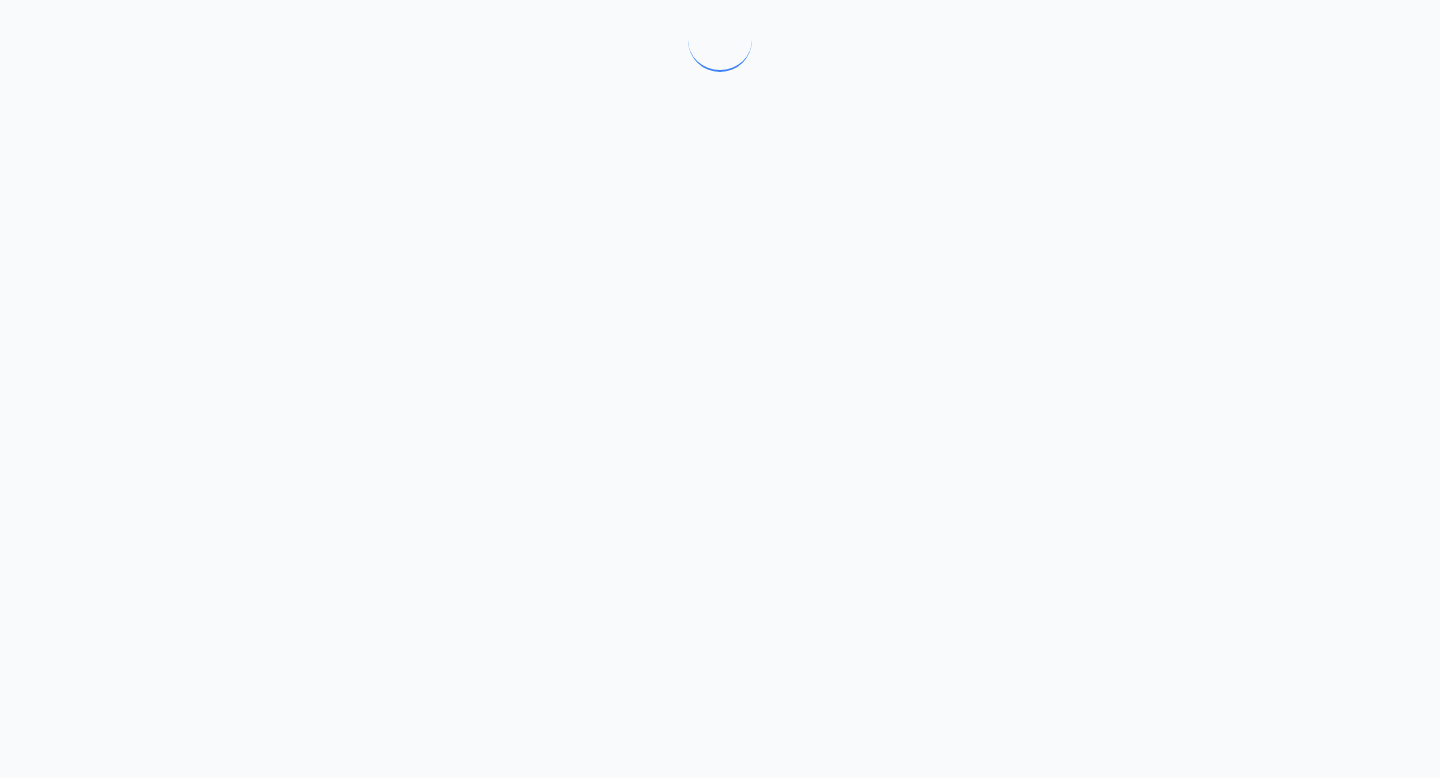 scroll, scrollTop: 0, scrollLeft: 0, axis: both 